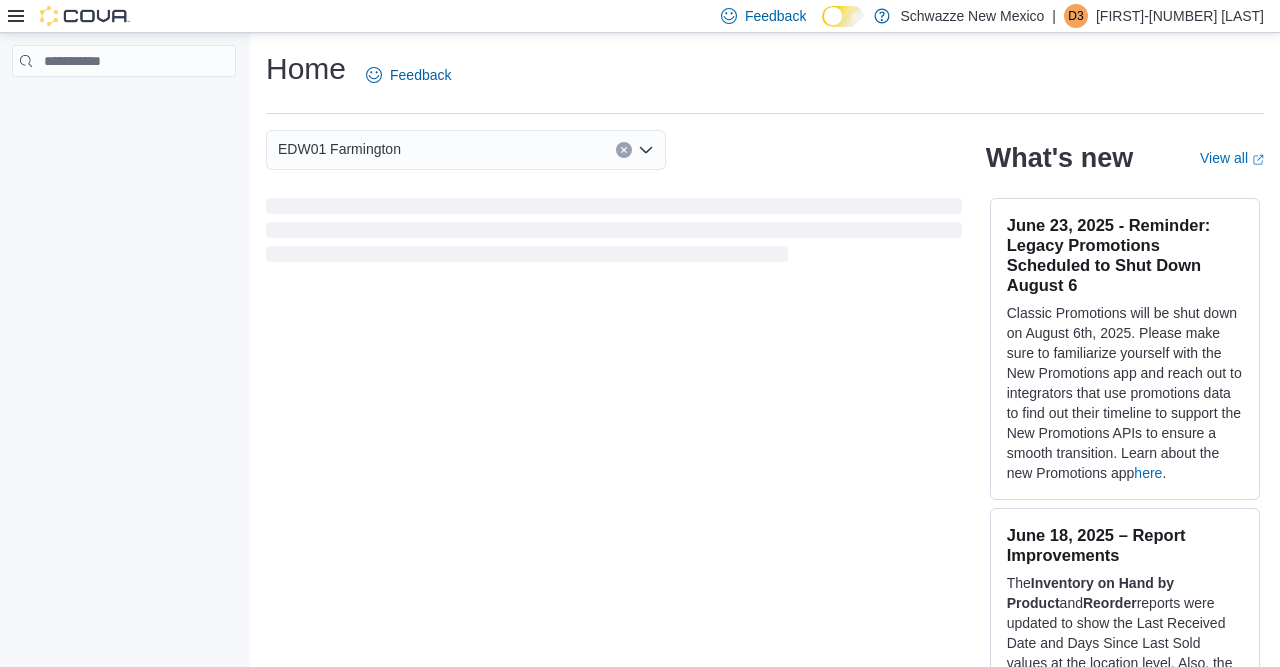 scroll, scrollTop: 0, scrollLeft: 0, axis: both 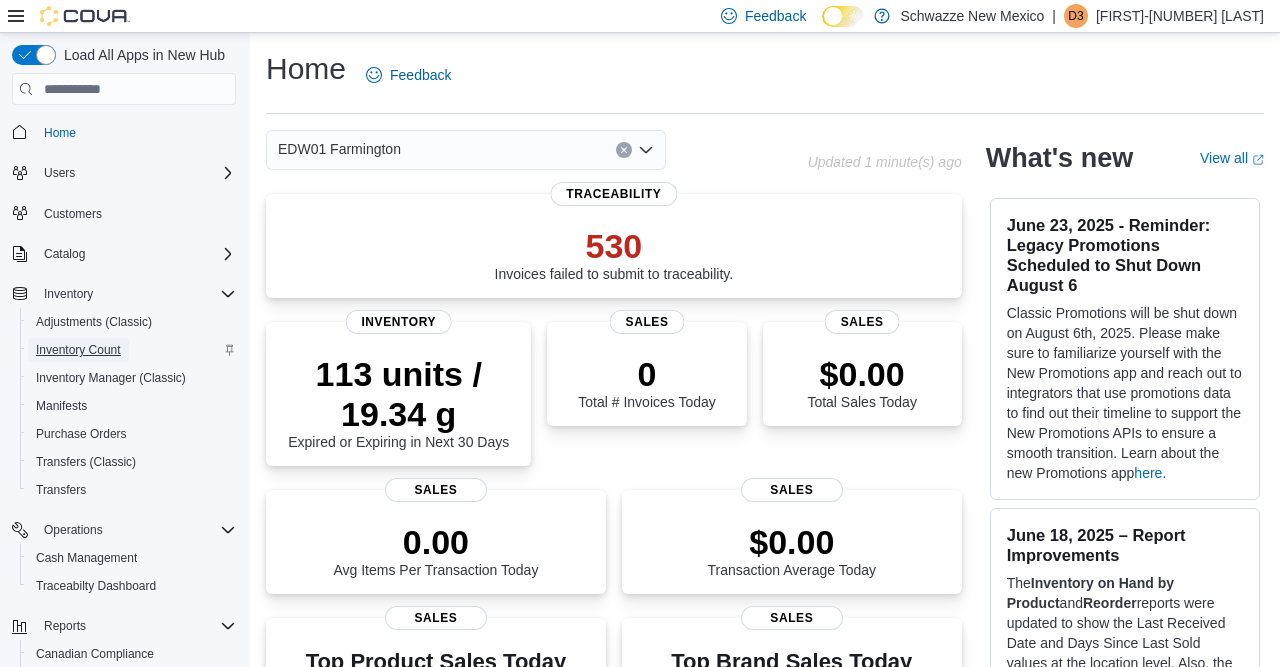 click on "Inventory Count" at bounding box center [78, 350] 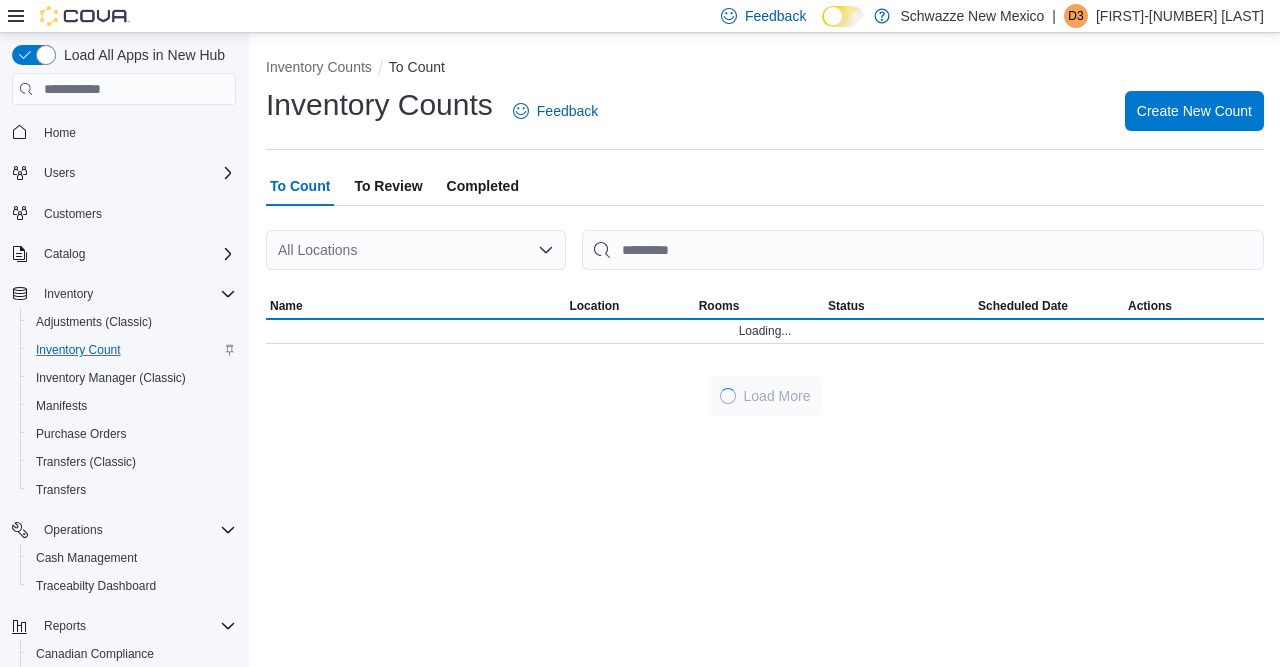 click on "All Locations" at bounding box center (416, 250) 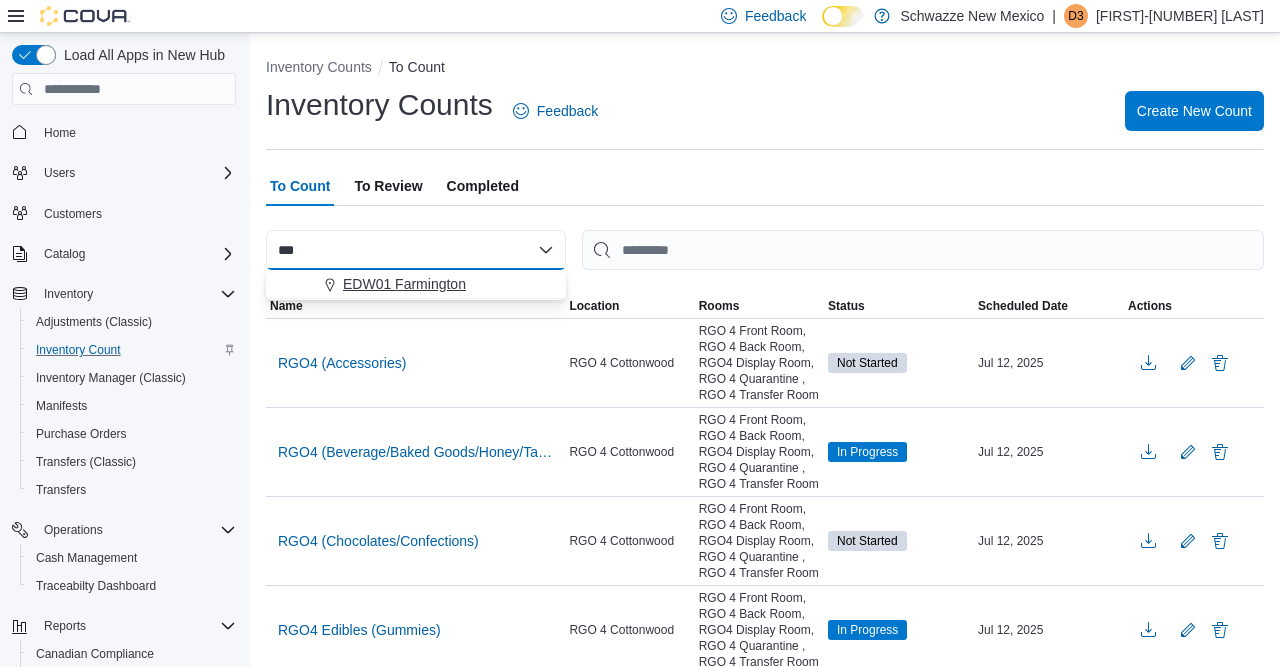 type on "***" 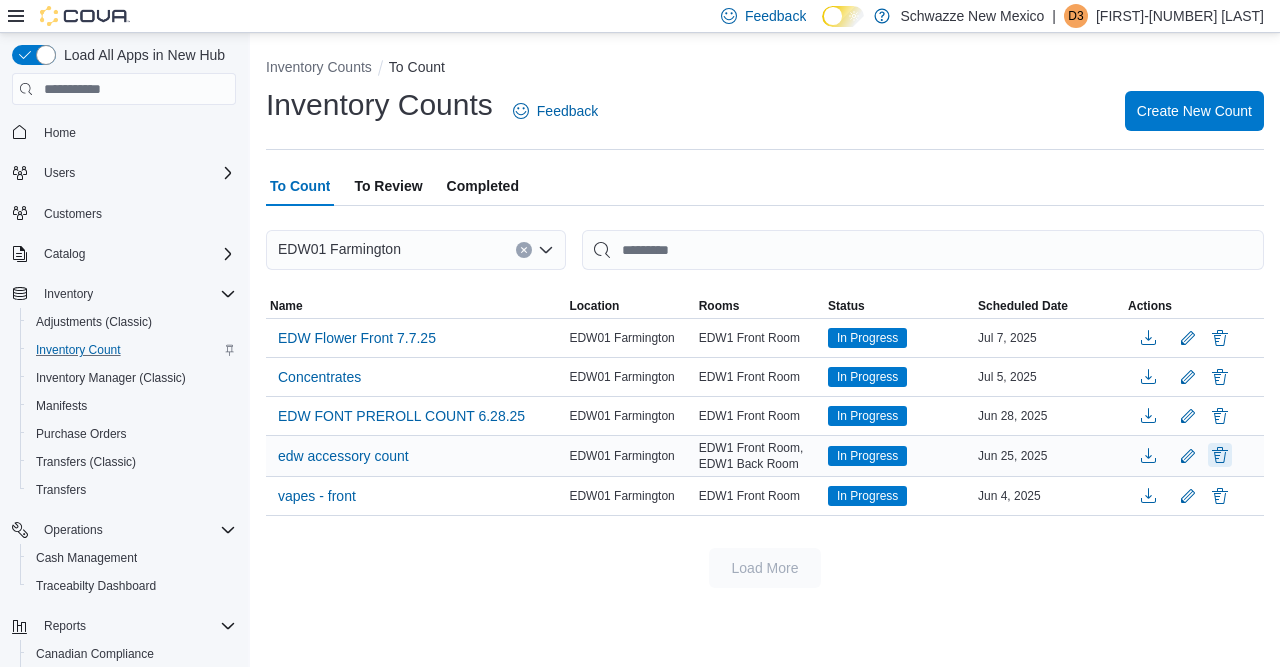 click at bounding box center (1220, 455) 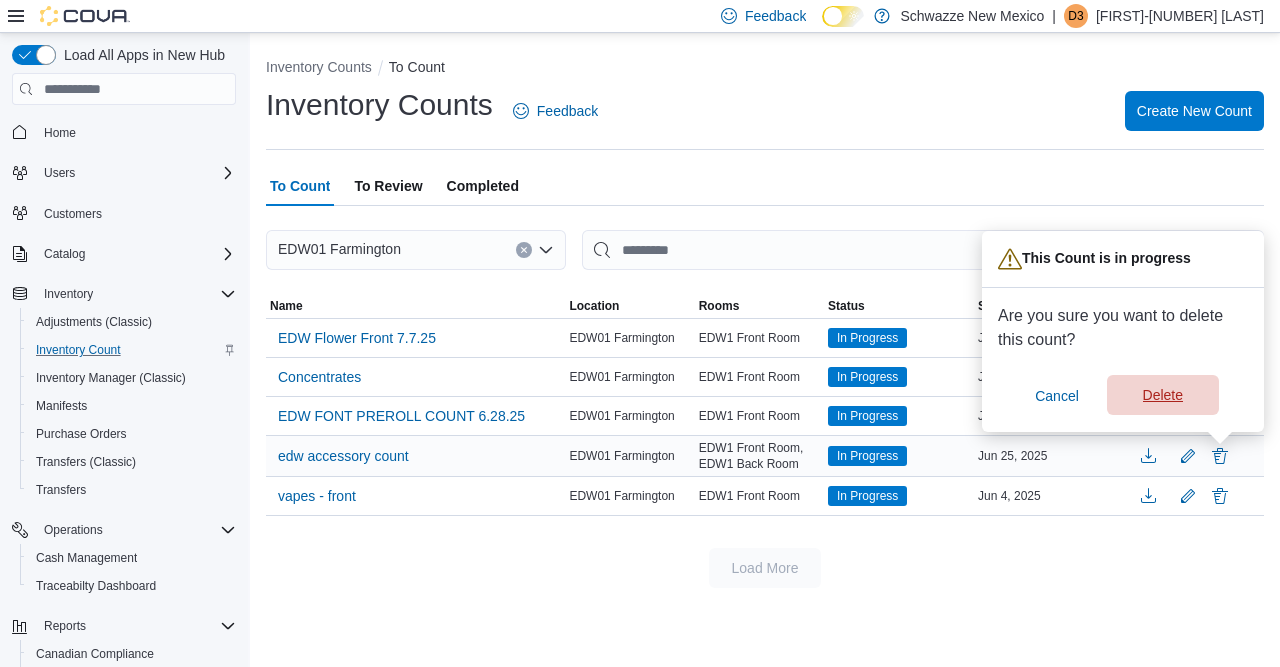 click on "Delete" at bounding box center (1163, 395) 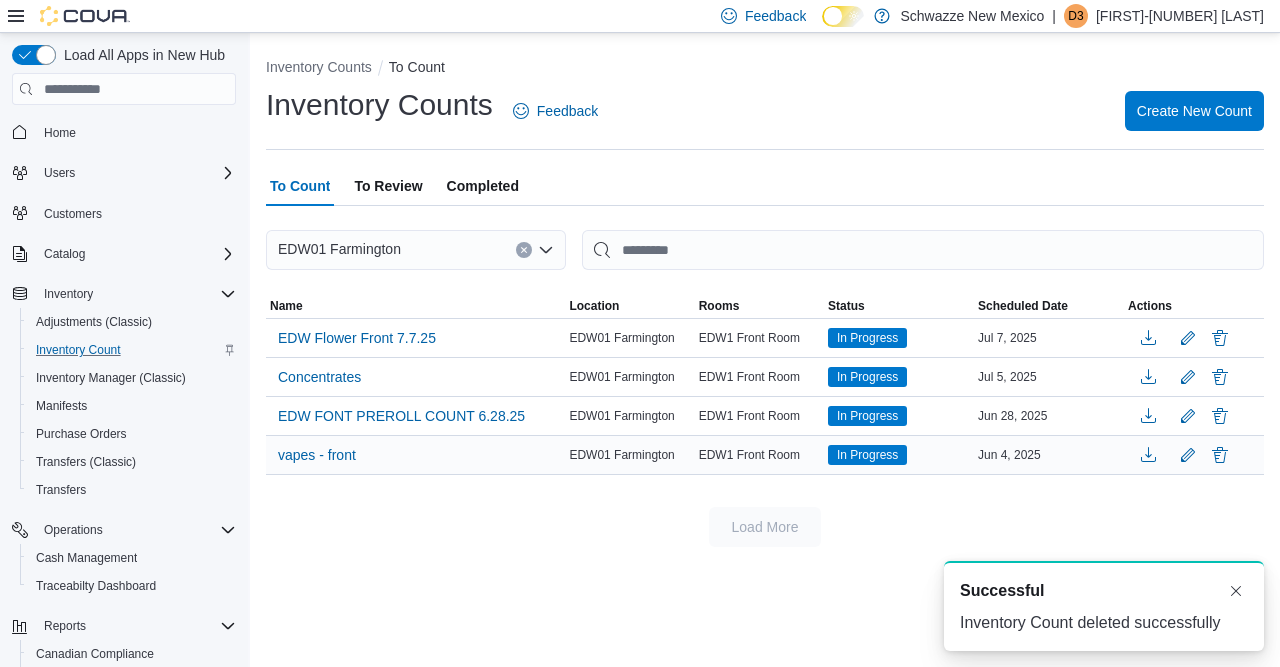 scroll, scrollTop: 0, scrollLeft: 0, axis: both 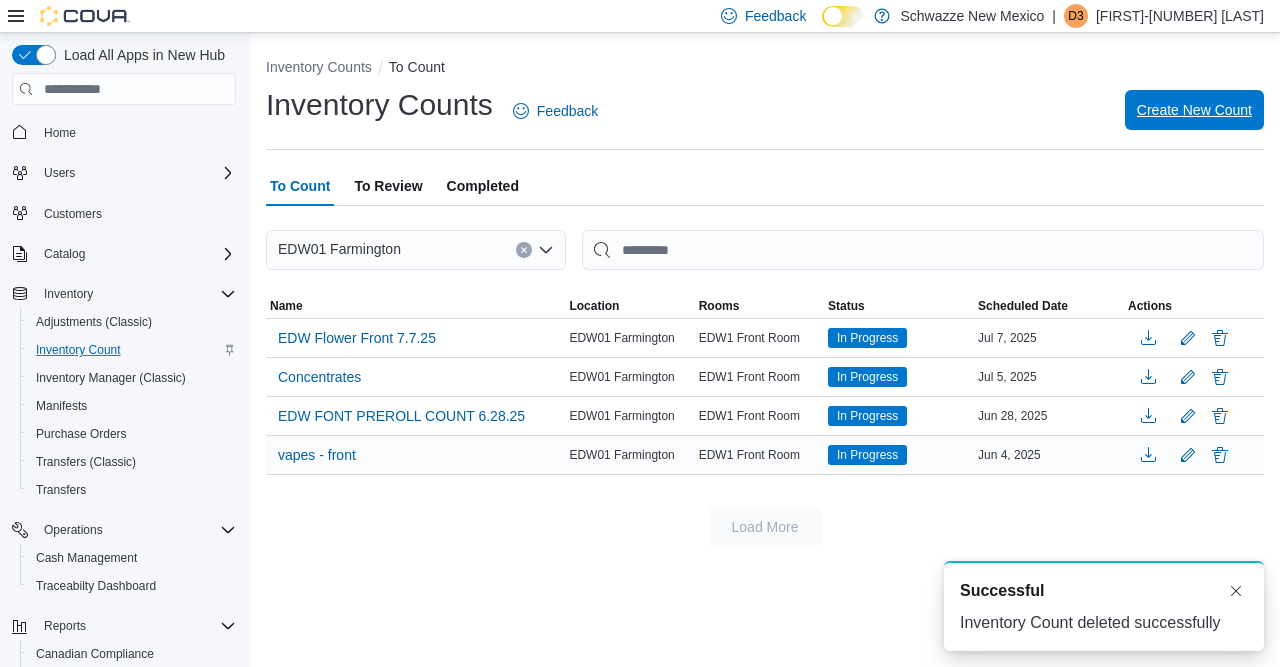 click on "Create New Count" at bounding box center [1194, 110] 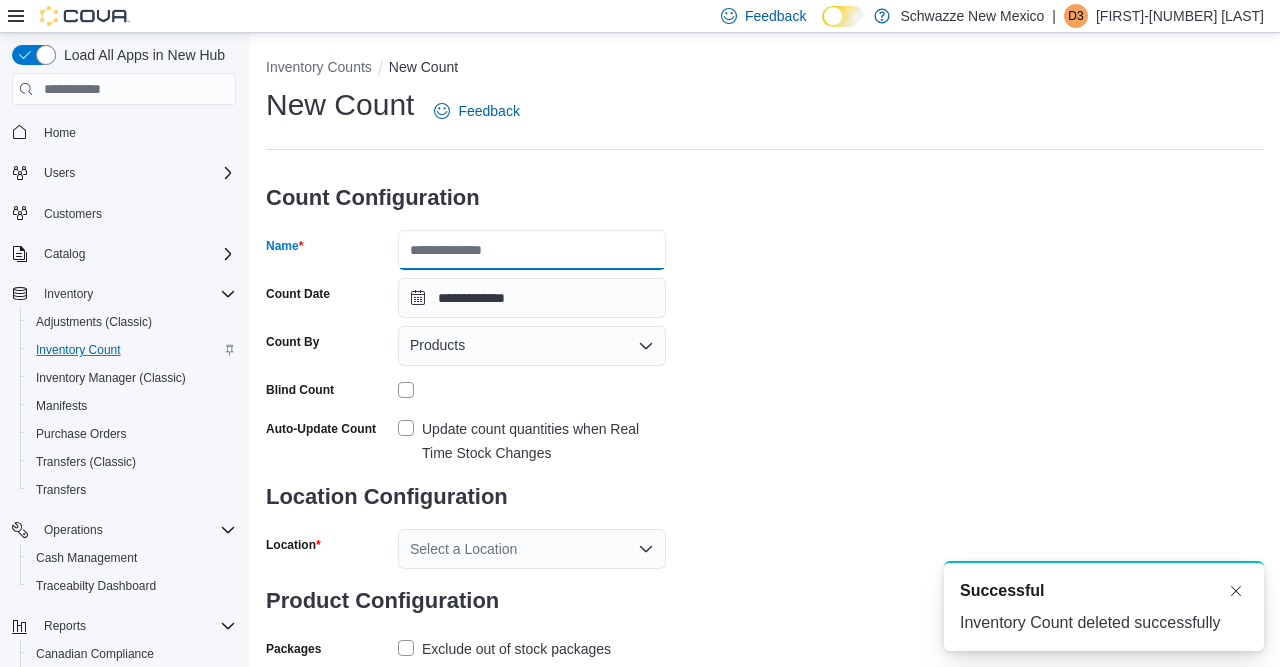 click on "Name" at bounding box center (532, 250) 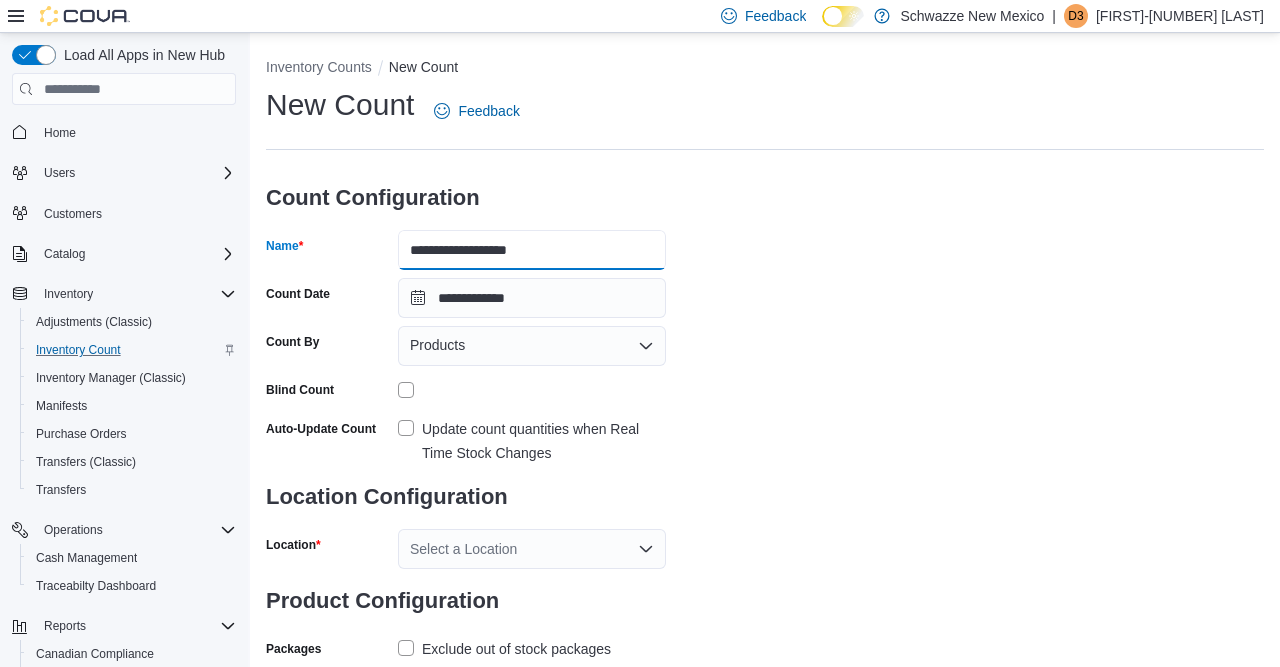 type on "**********" 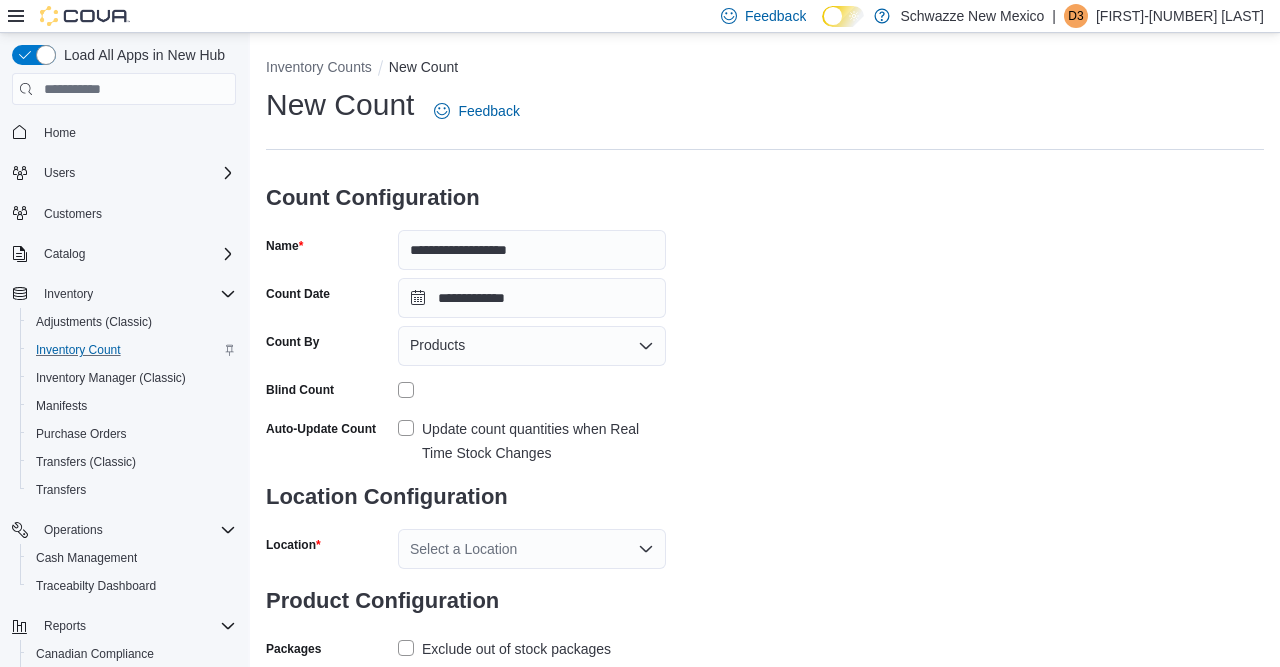 click on "Update count quantities when Real Time Stock Changes" at bounding box center (532, 441) 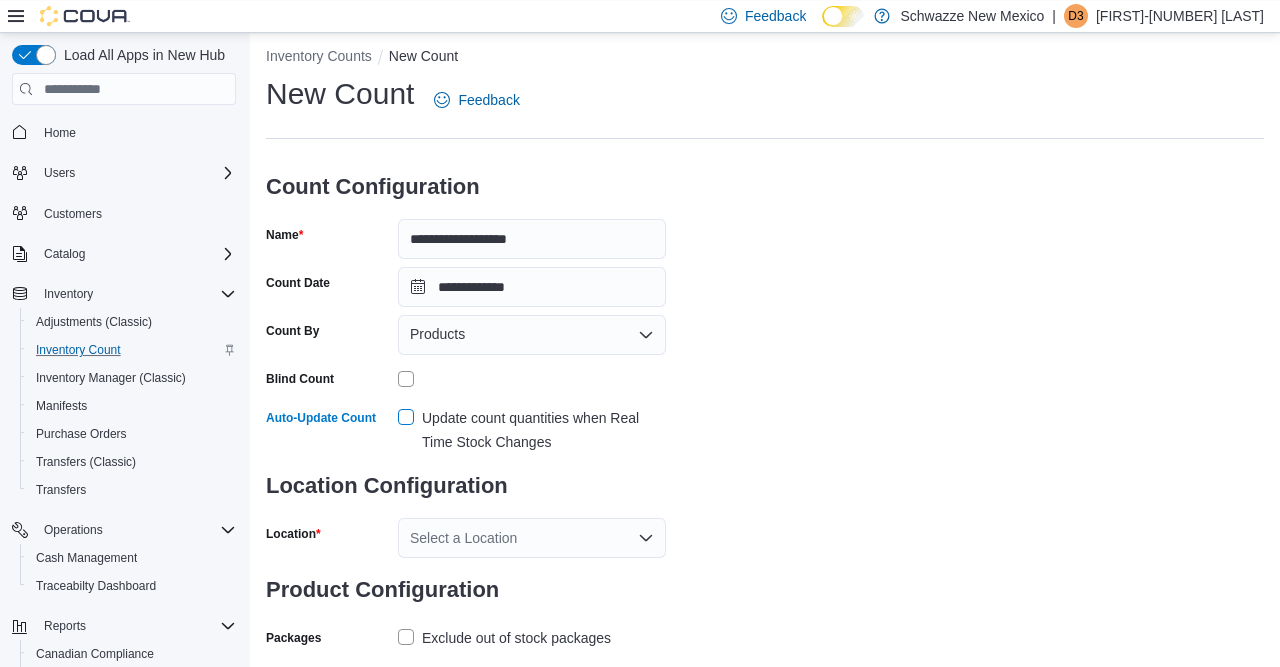 scroll, scrollTop: 69, scrollLeft: 0, axis: vertical 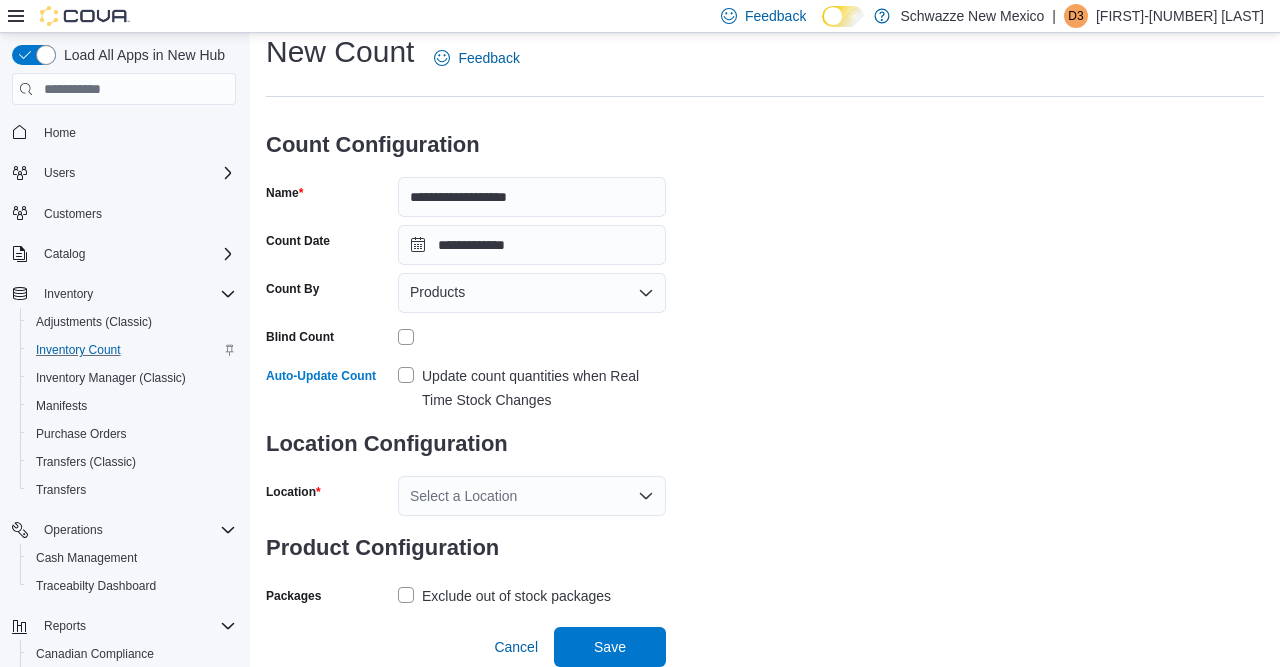 click on "Select a Location" at bounding box center (532, 496) 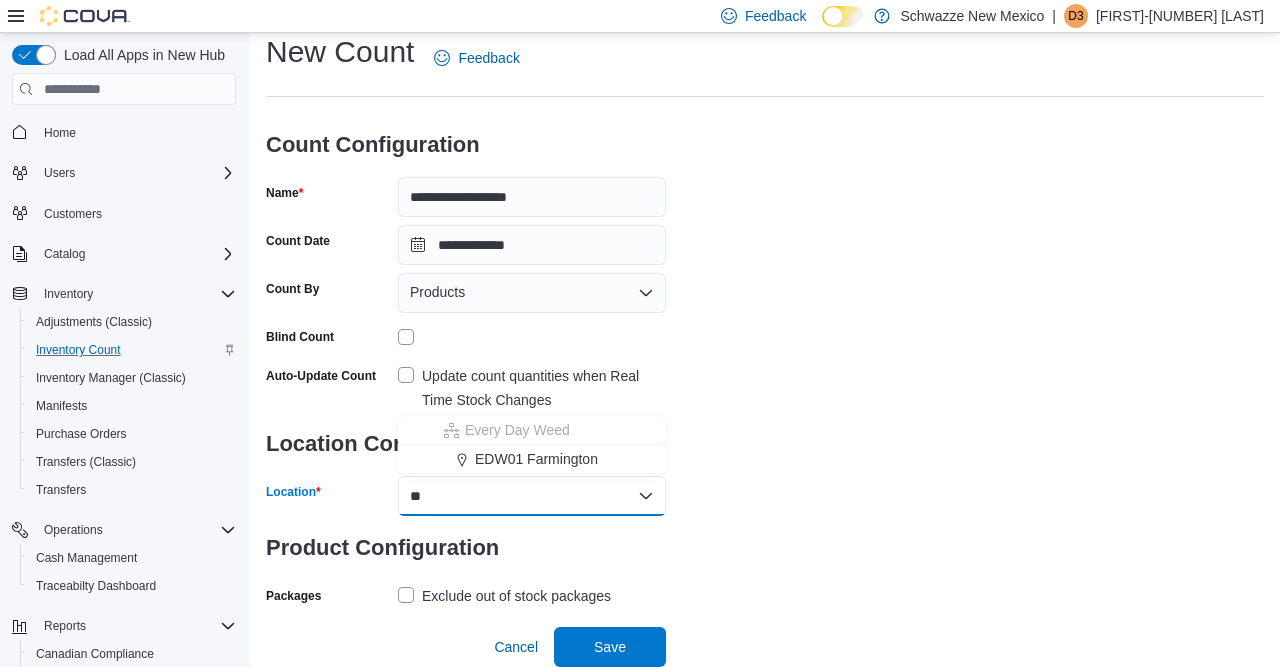 scroll, scrollTop: 0, scrollLeft: 0, axis: both 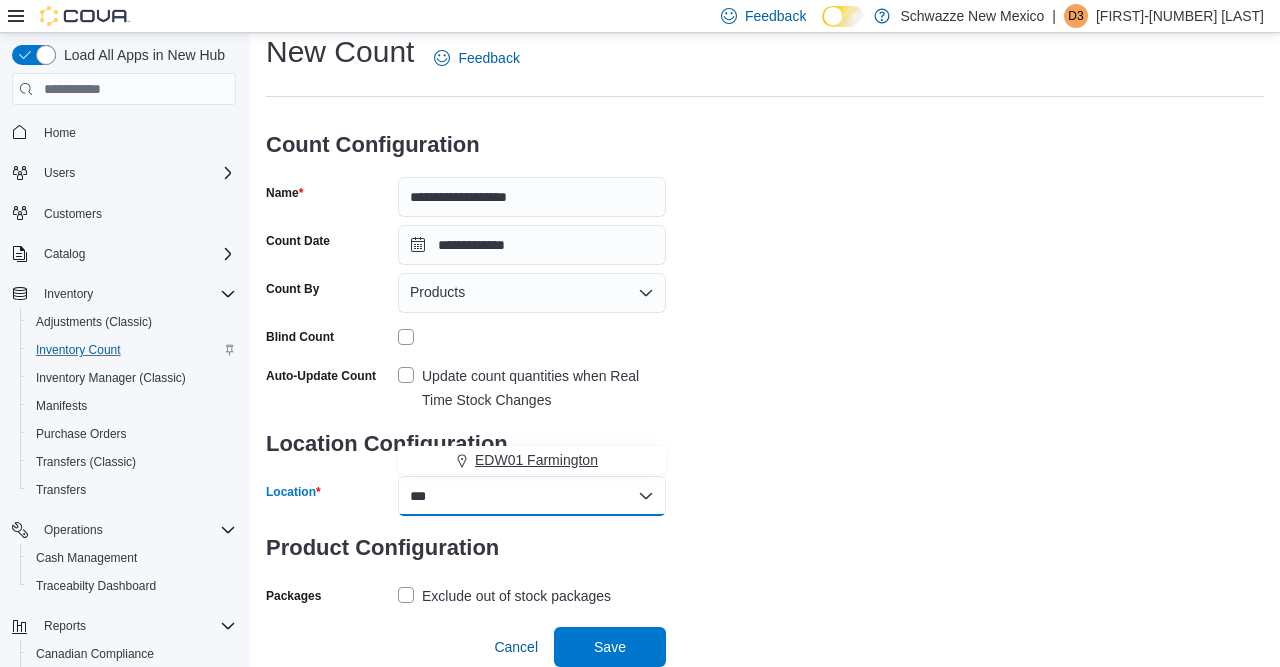 type on "***" 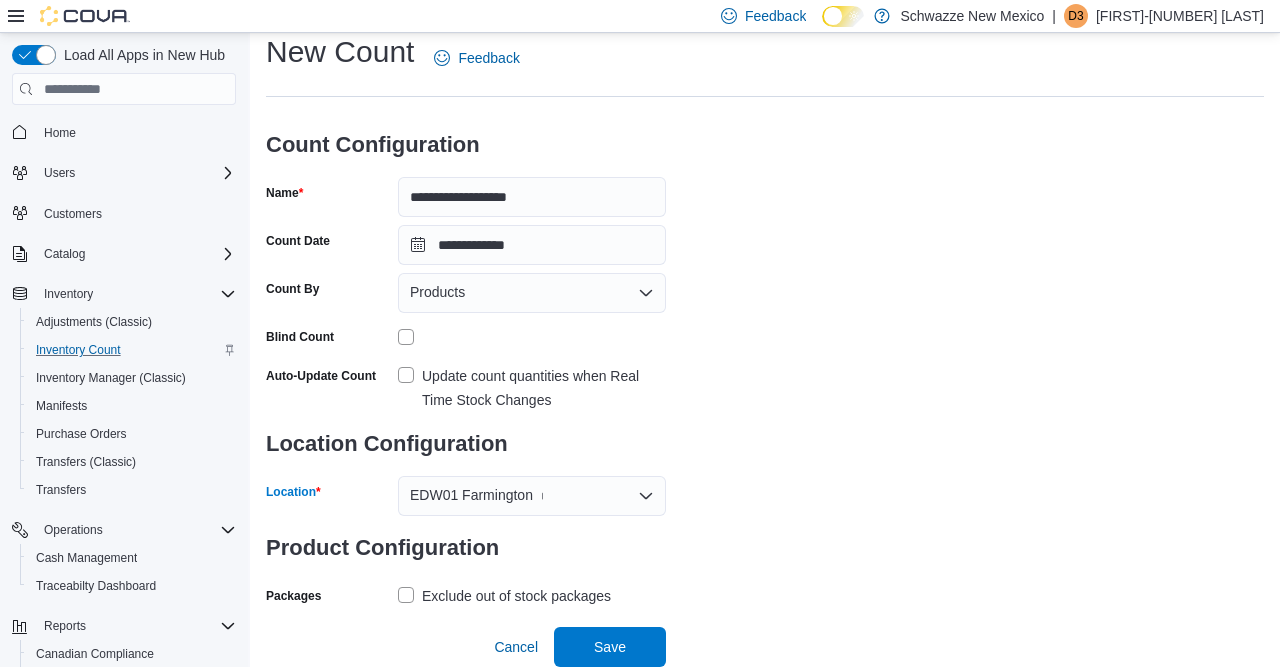 type 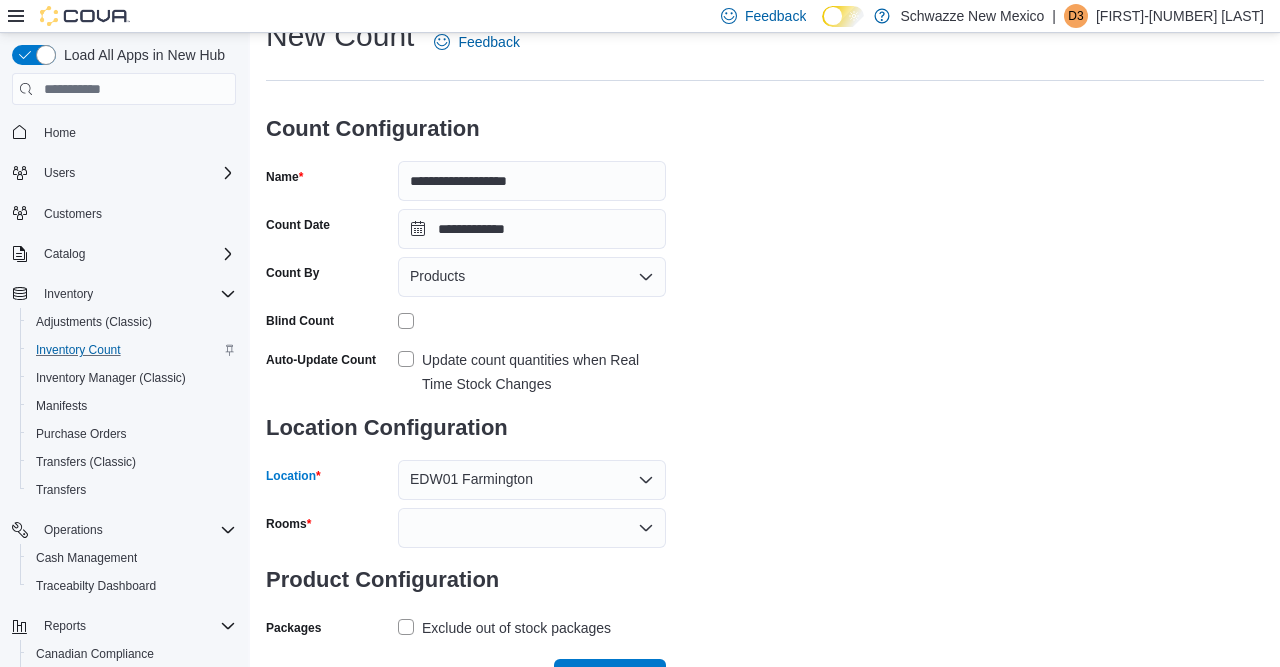 scroll, scrollTop: 98, scrollLeft: 0, axis: vertical 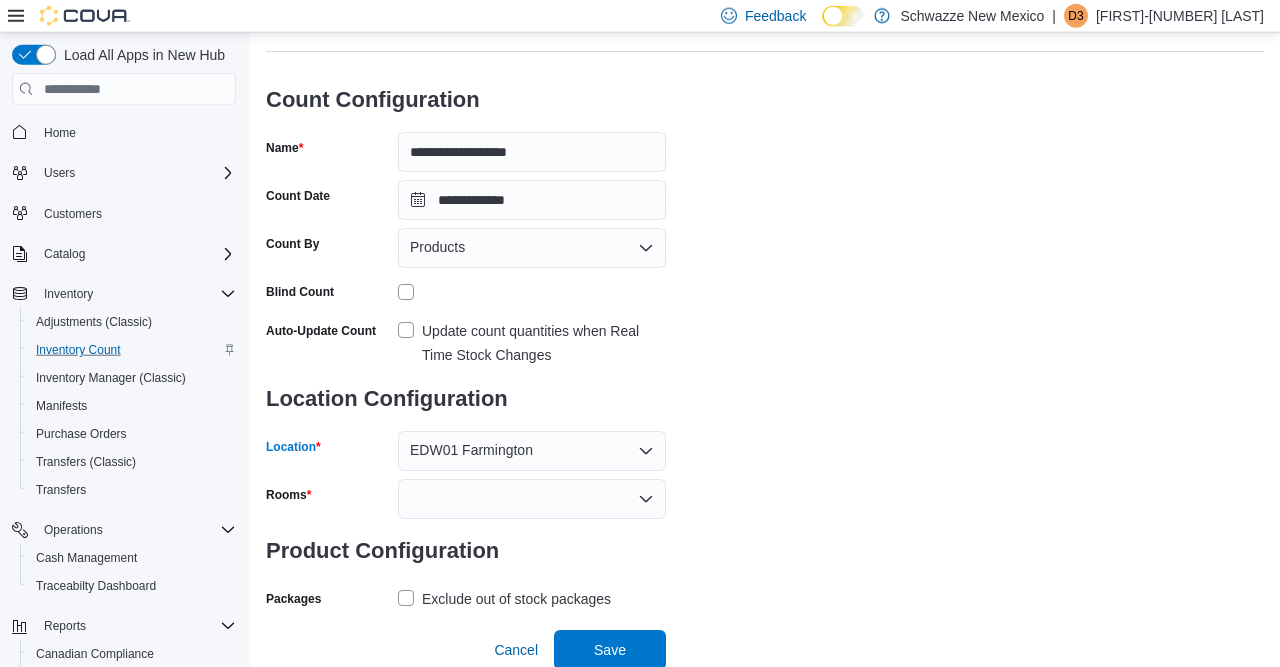click at bounding box center [532, 499] 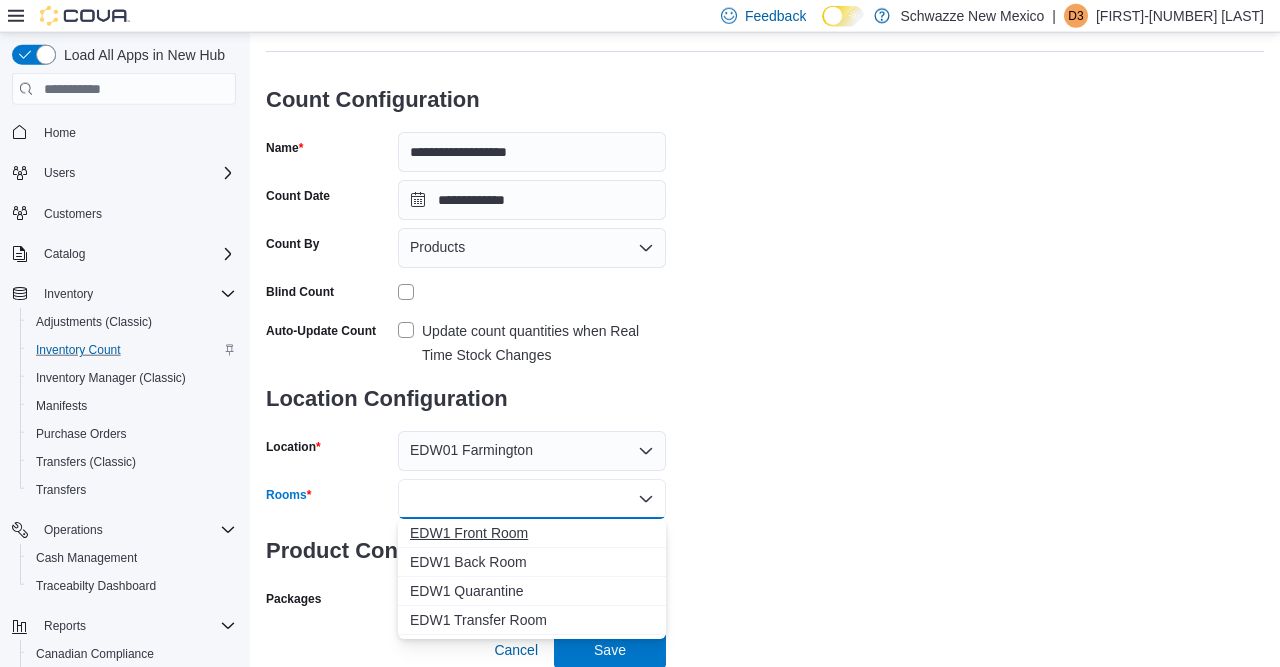 click on "EDW1 Front Room" at bounding box center (532, 533) 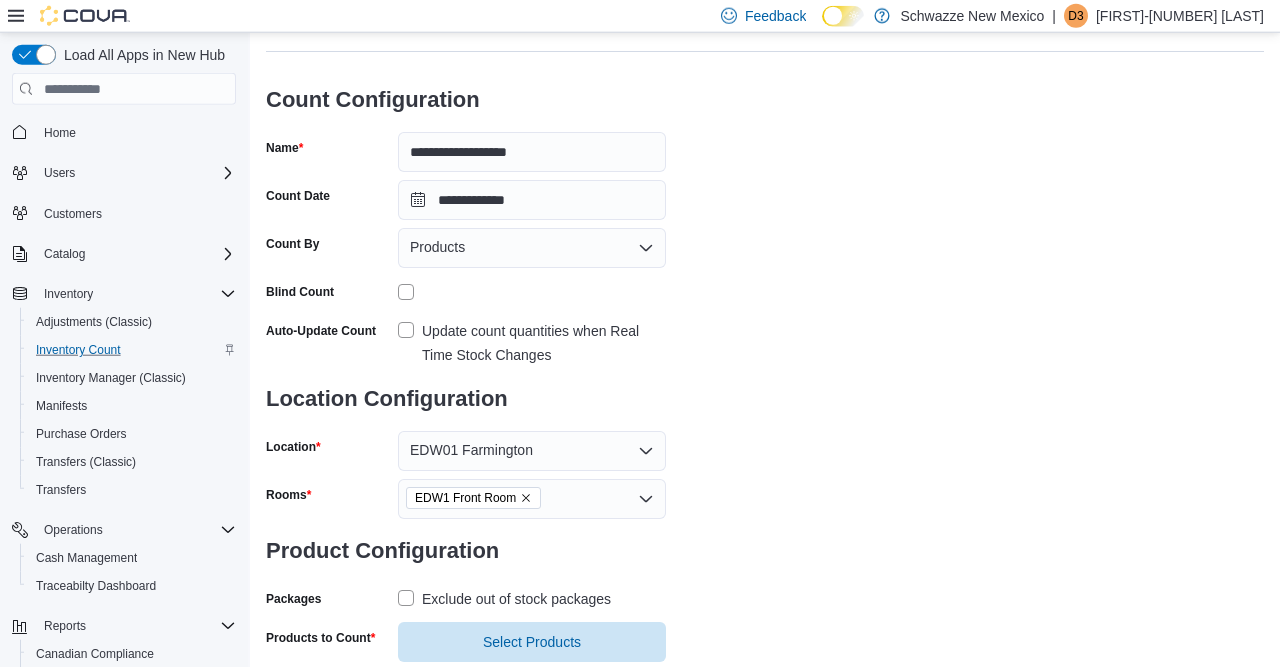 click on "**********" at bounding box center [765, 324] 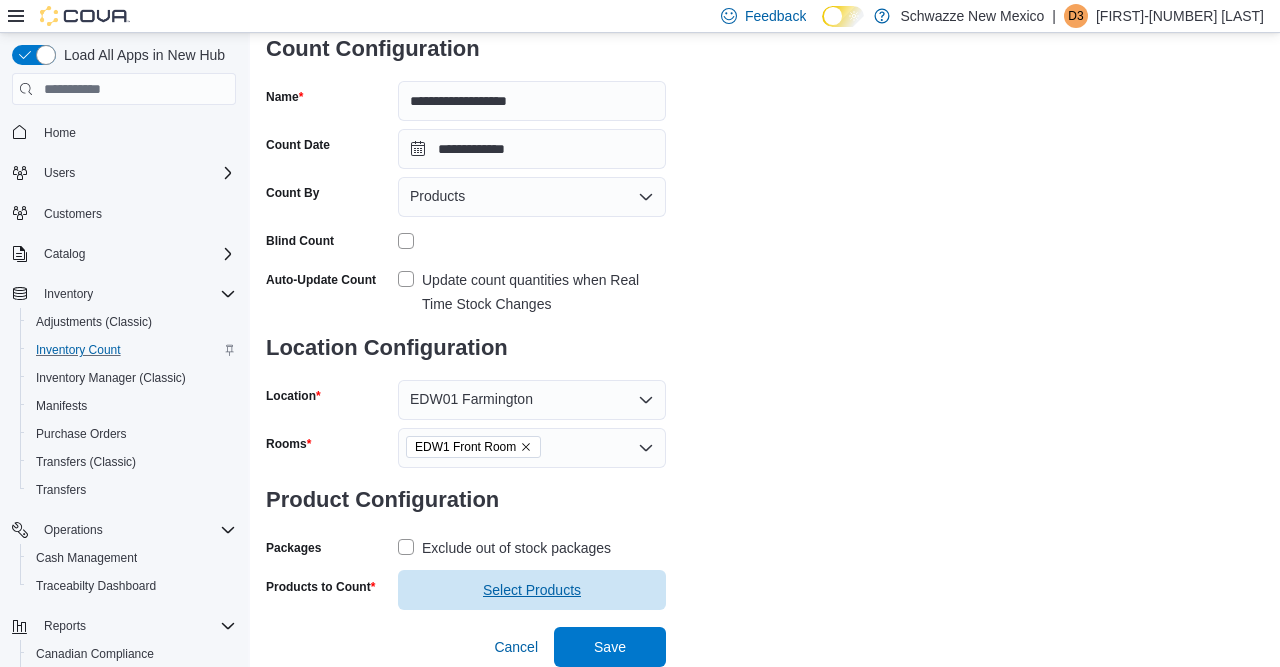 click on "Select Products" at bounding box center [532, 590] 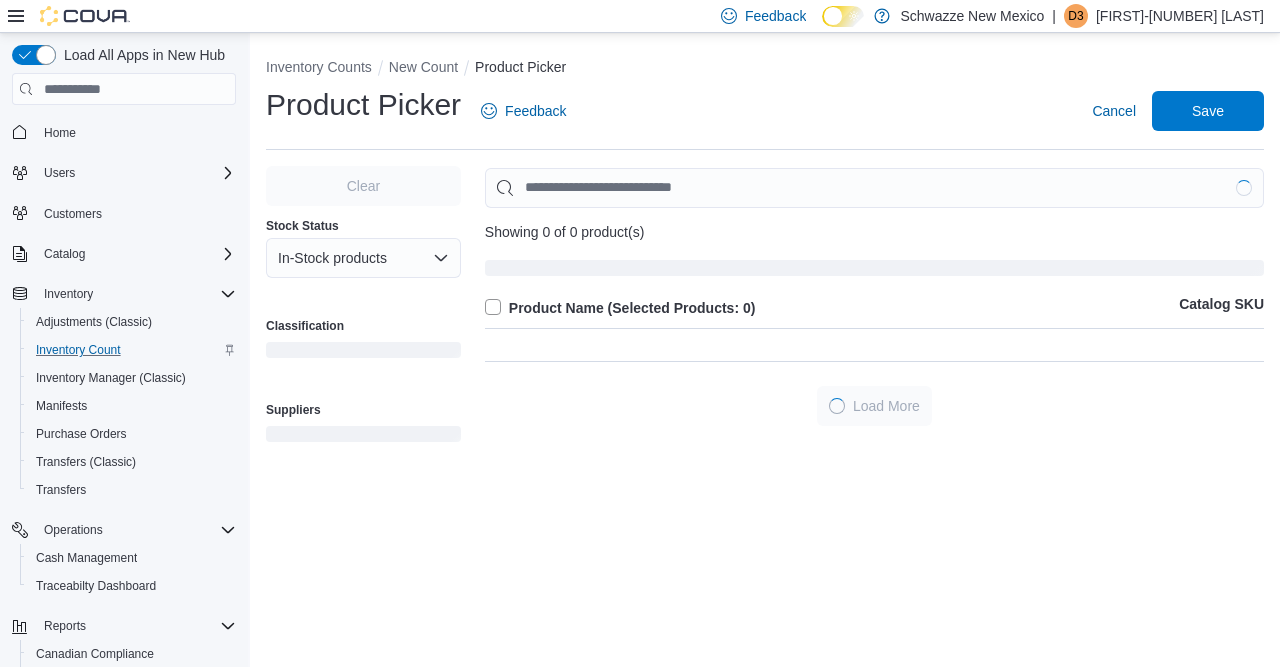scroll, scrollTop: 0, scrollLeft: 0, axis: both 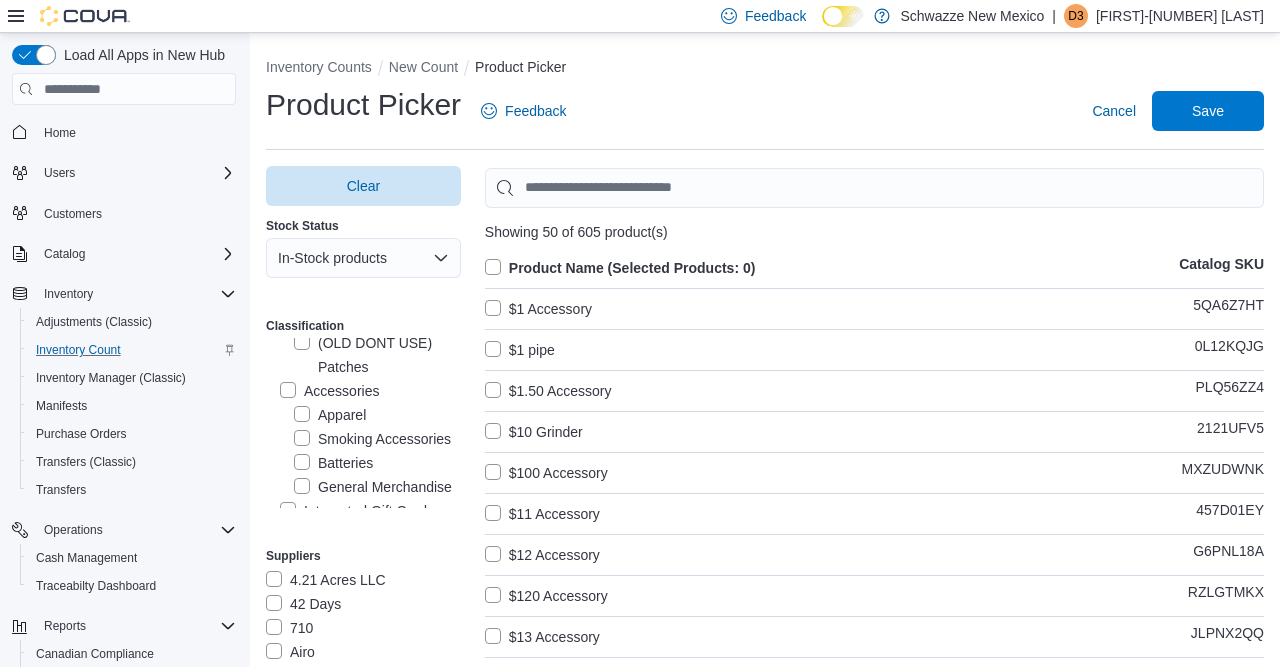 click on "Accessories" at bounding box center [329, 391] 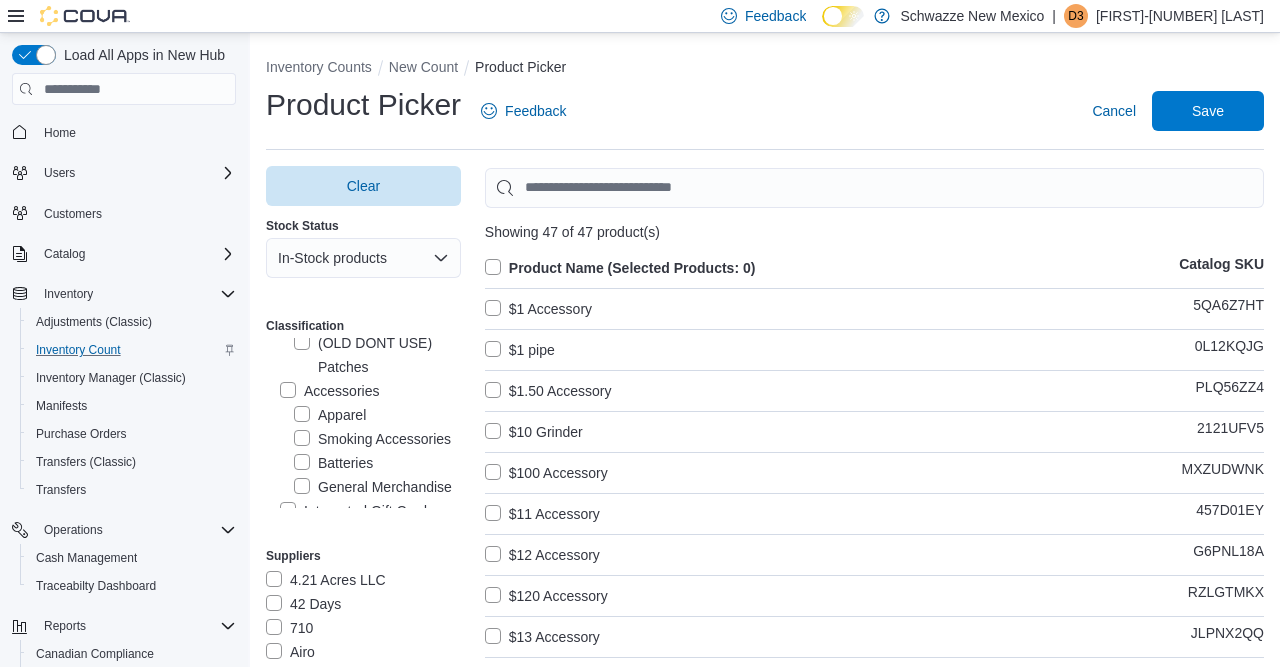 click on "Product Name (Selected Products: 0)" at bounding box center (620, 268) 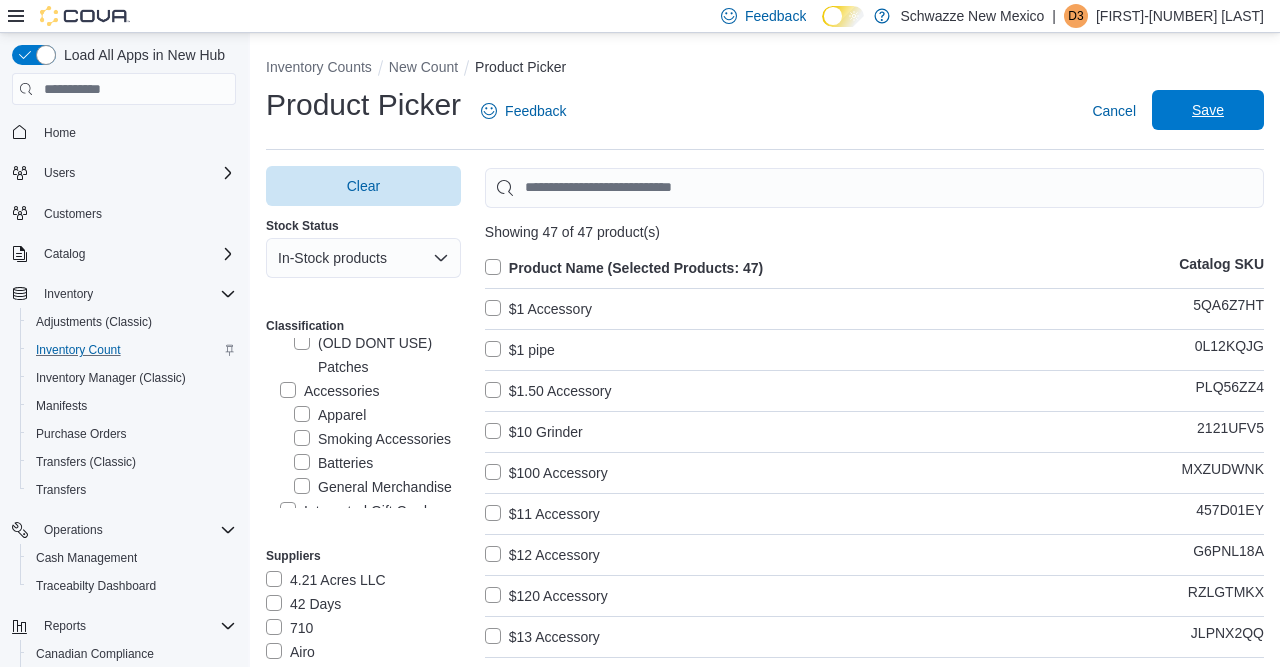 click on "Save" at bounding box center [1208, 110] 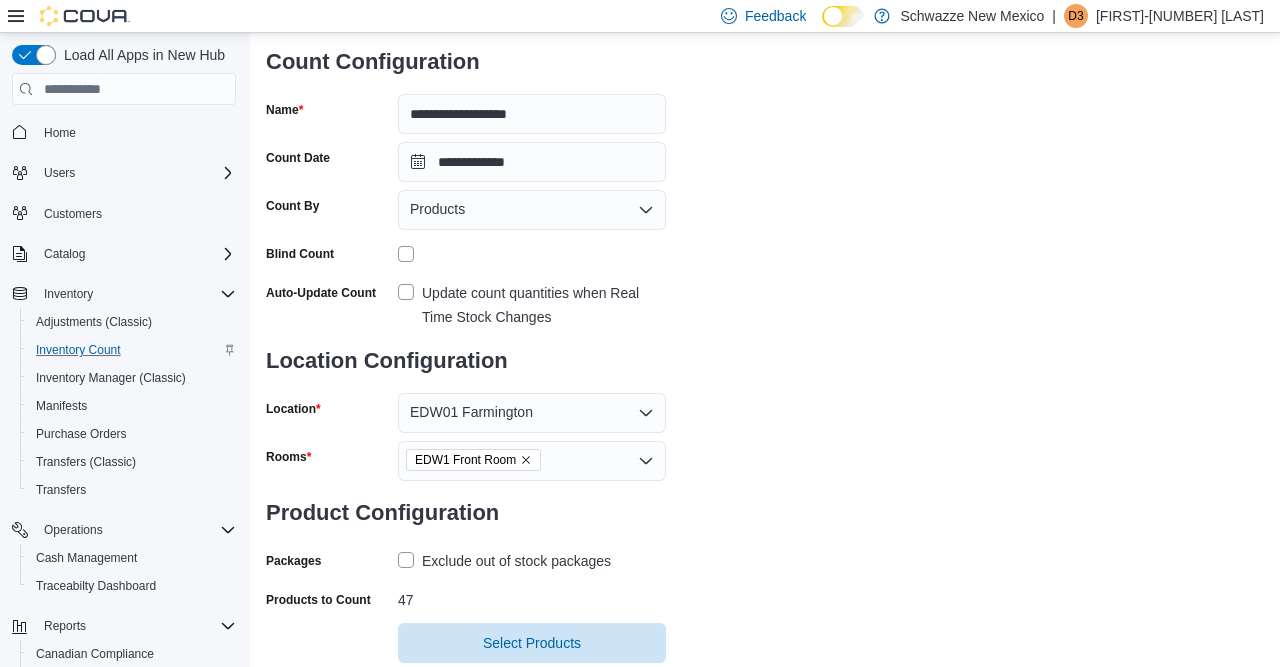 scroll, scrollTop: 204, scrollLeft: 0, axis: vertical 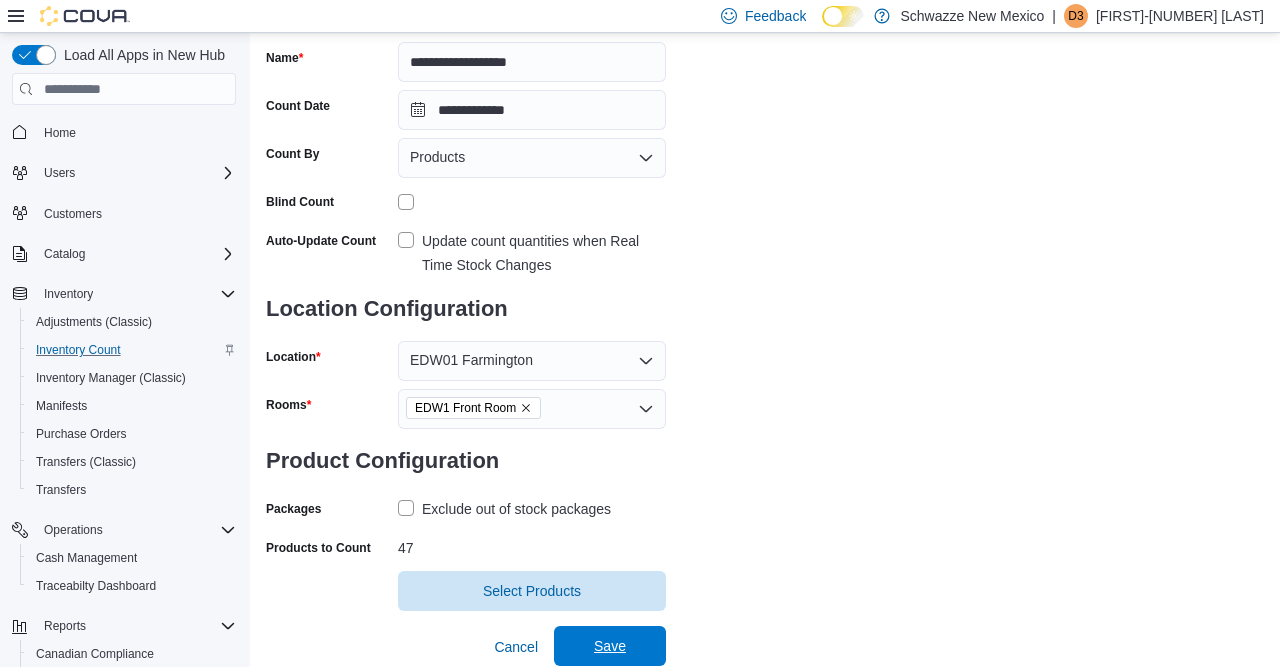 click on "Save" at bounding box center [610, 646] 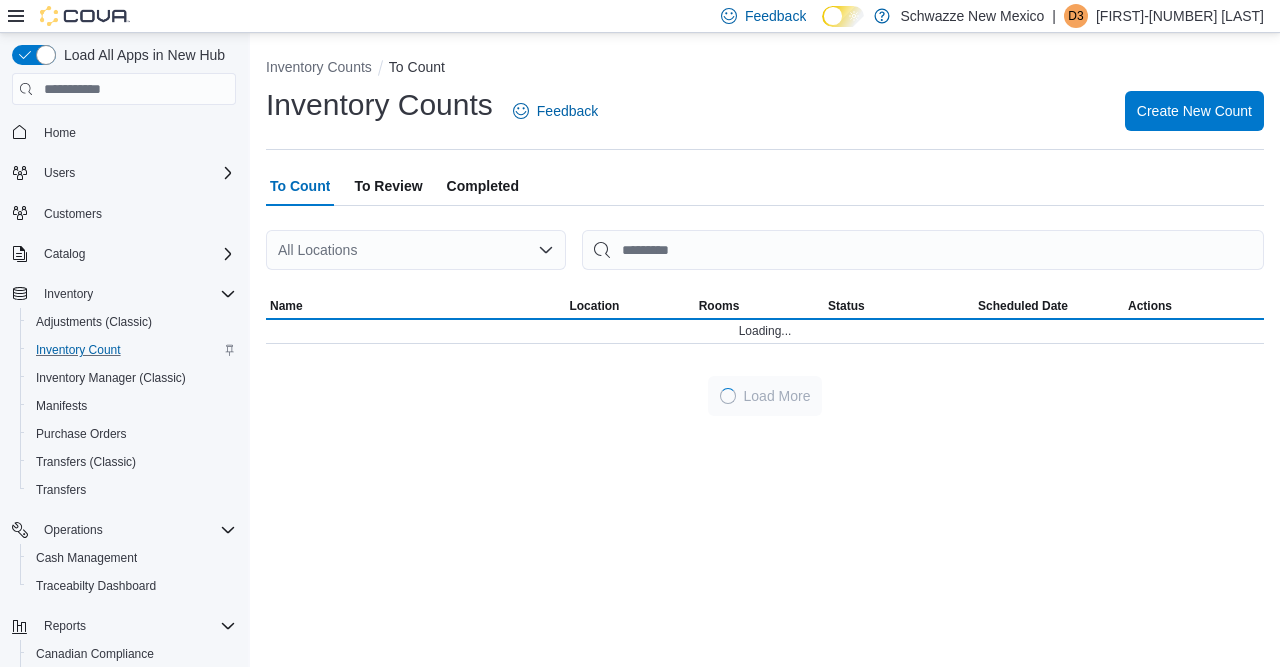 scroll, scrollTop: 0, scrollLeft: 0, axis: both 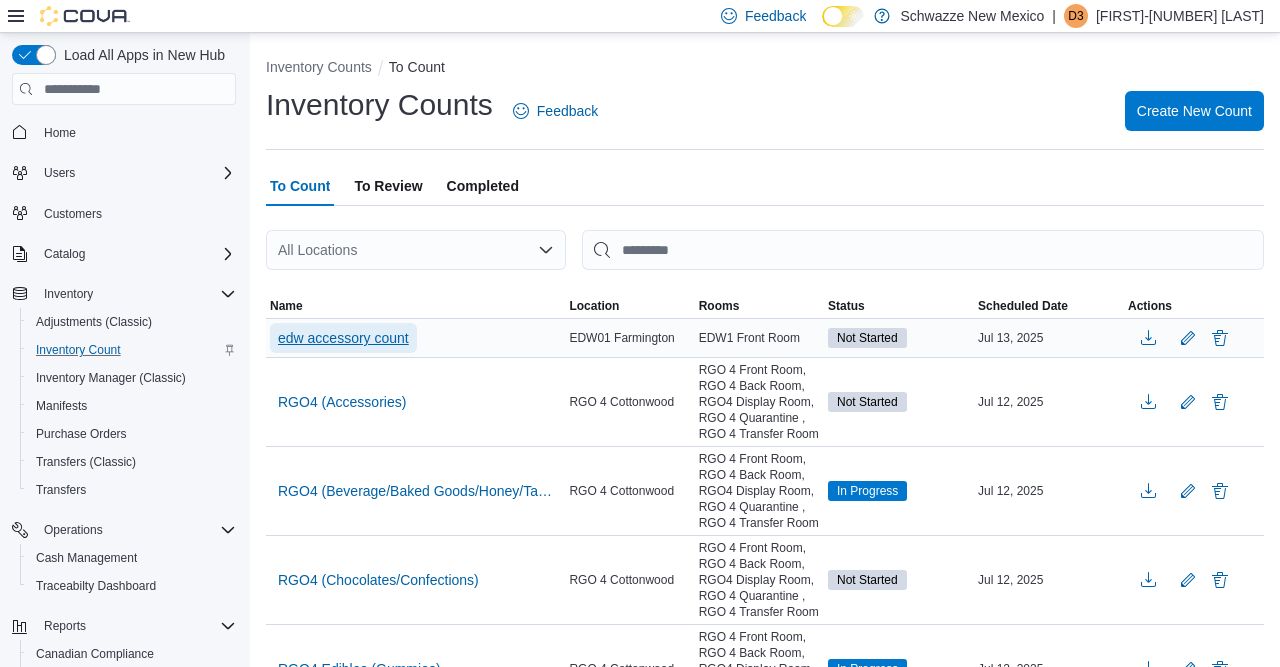 click on "edw accessory count" at bounding box center (343, 338) 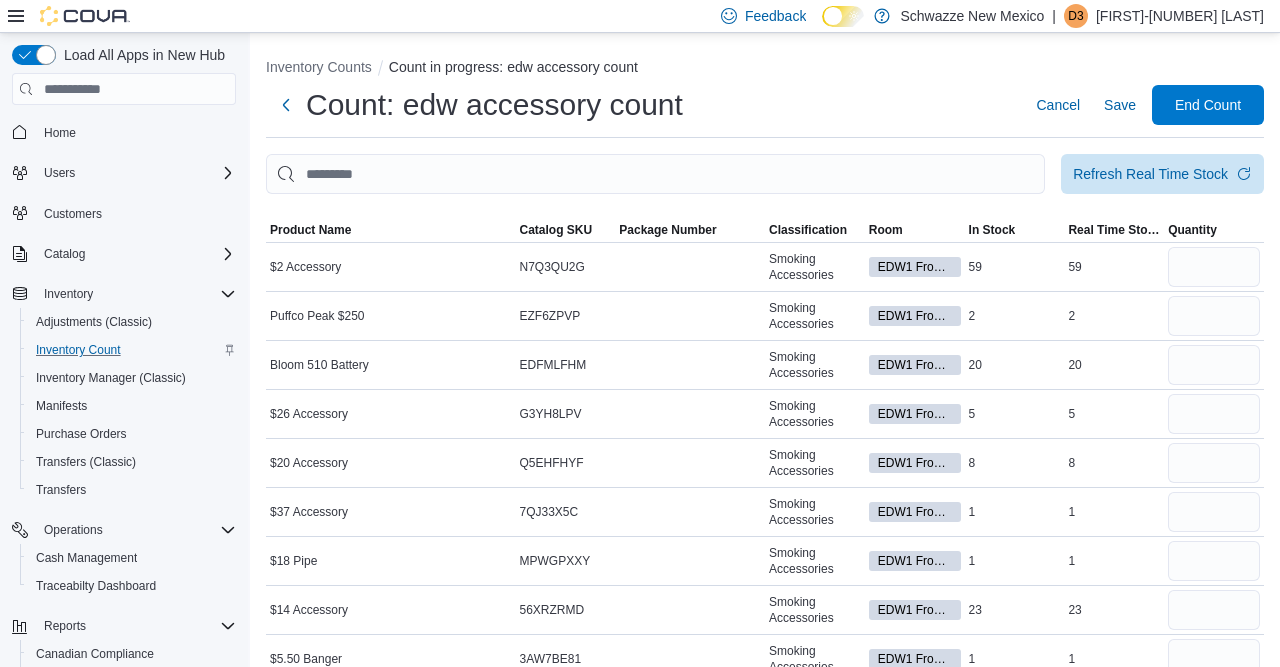 click on "Product Name" at bounding box center [391, 230] 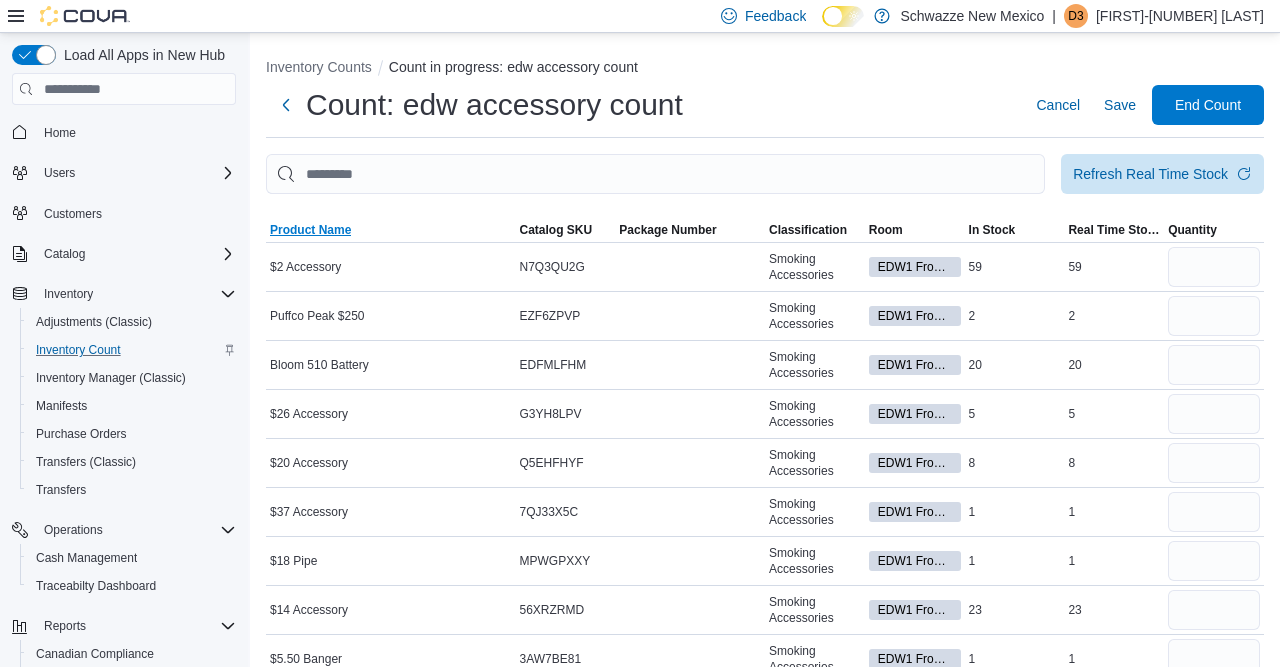 click on "Product Name" at bounding box center [310, 230] 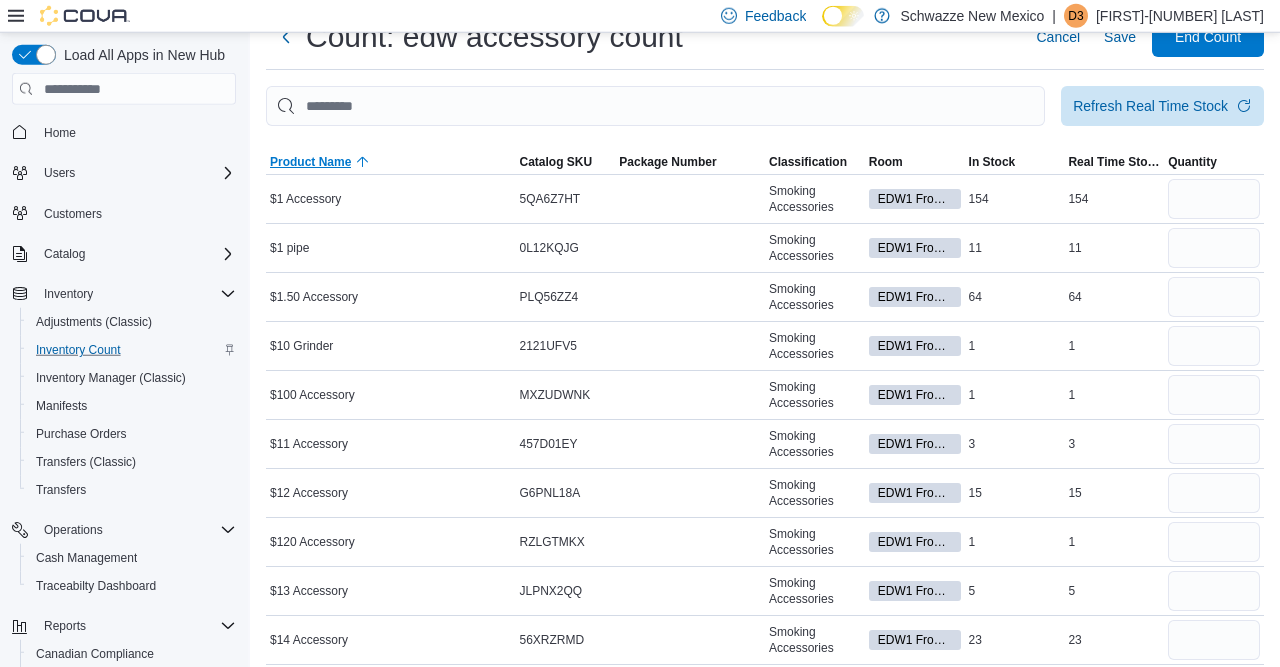 scroll, scrollTop: 70, scrollLeft: 0, axis: vertical 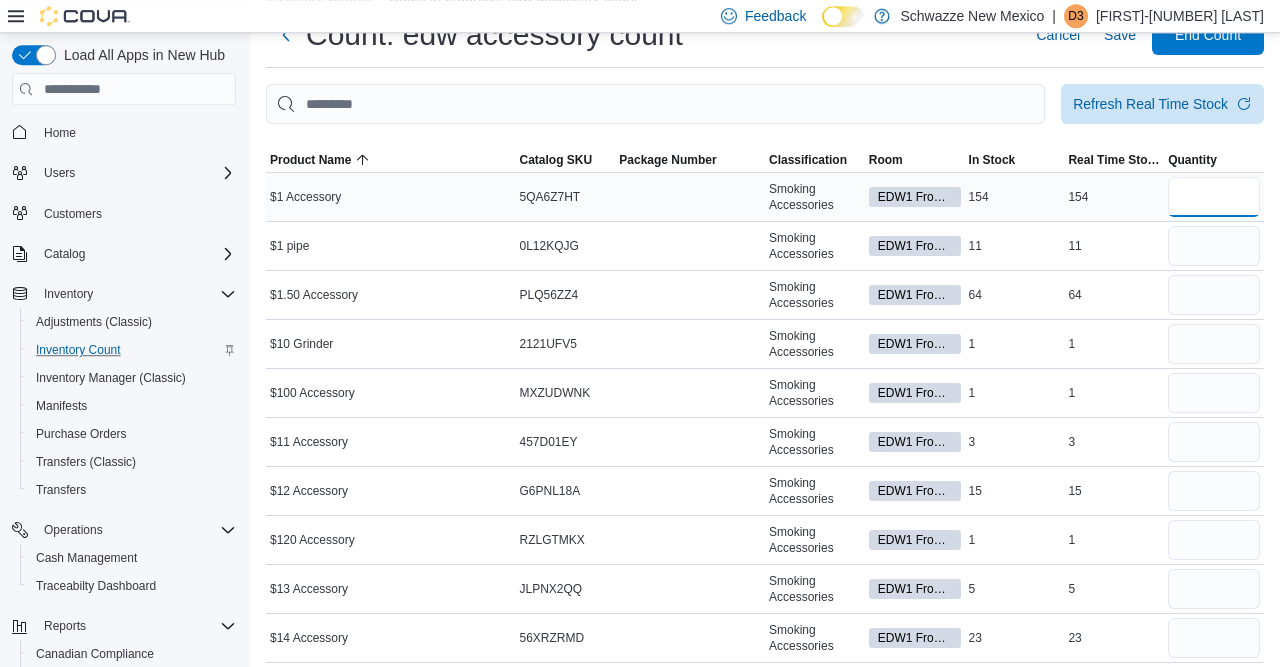 click at bounding box center [1214, 197] 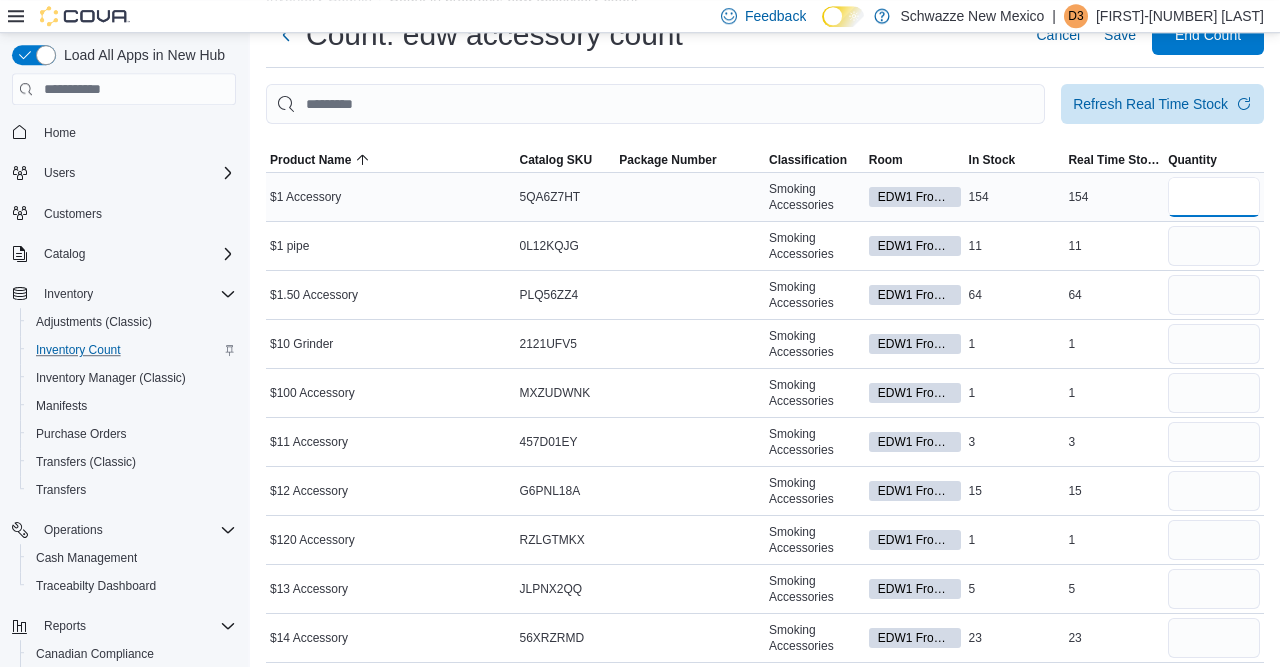 type on "*" 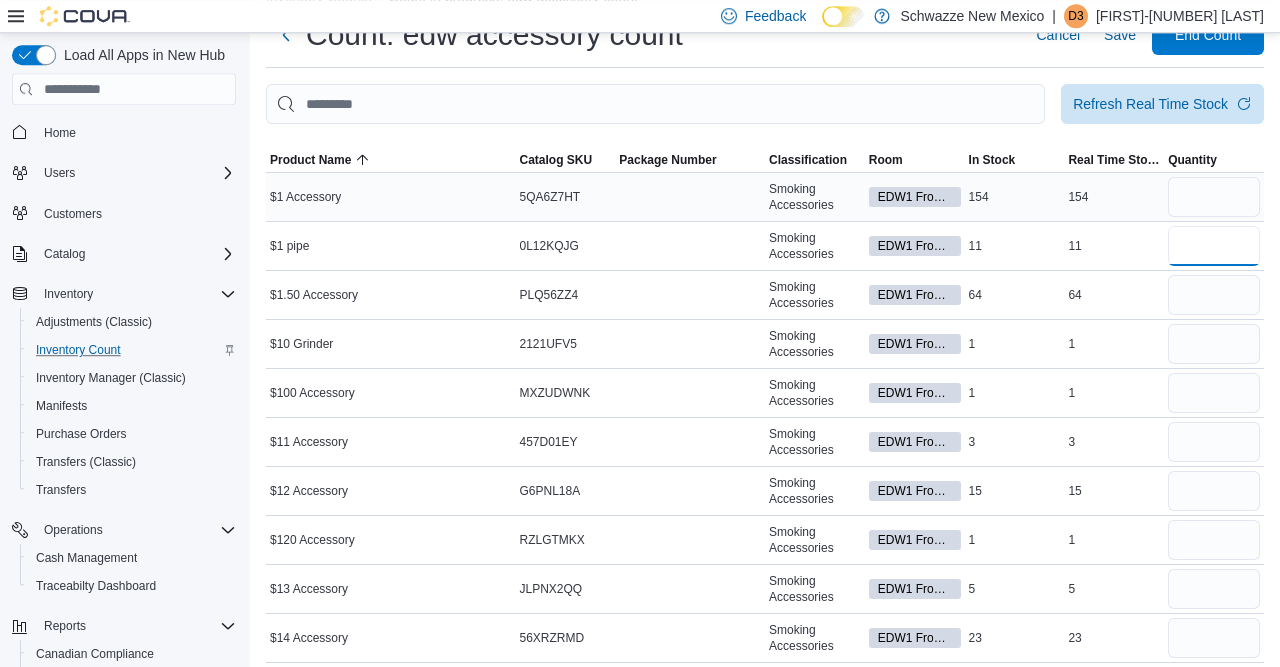 type 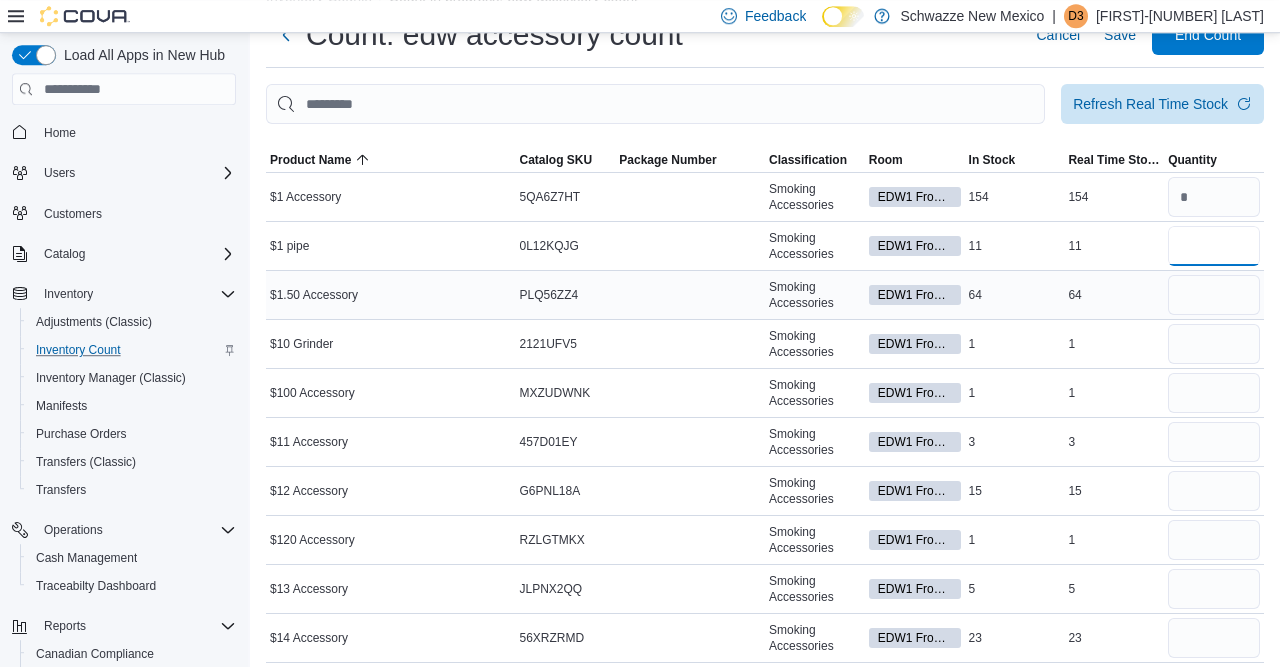 type on "*" 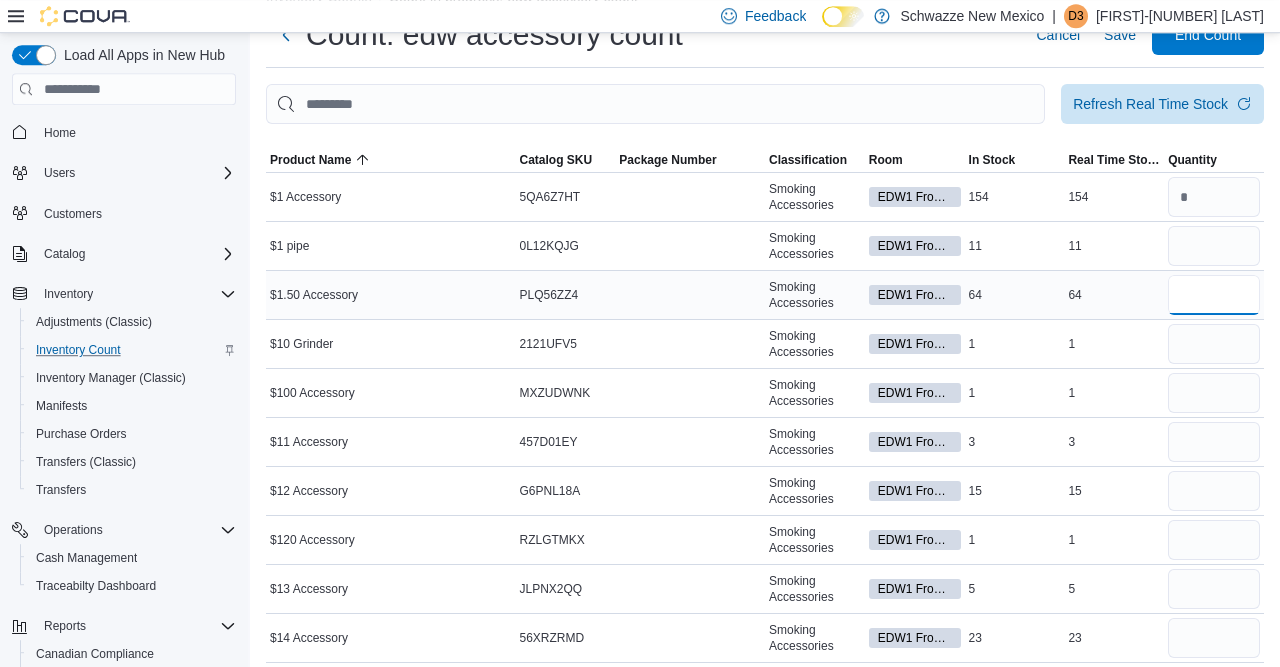 type 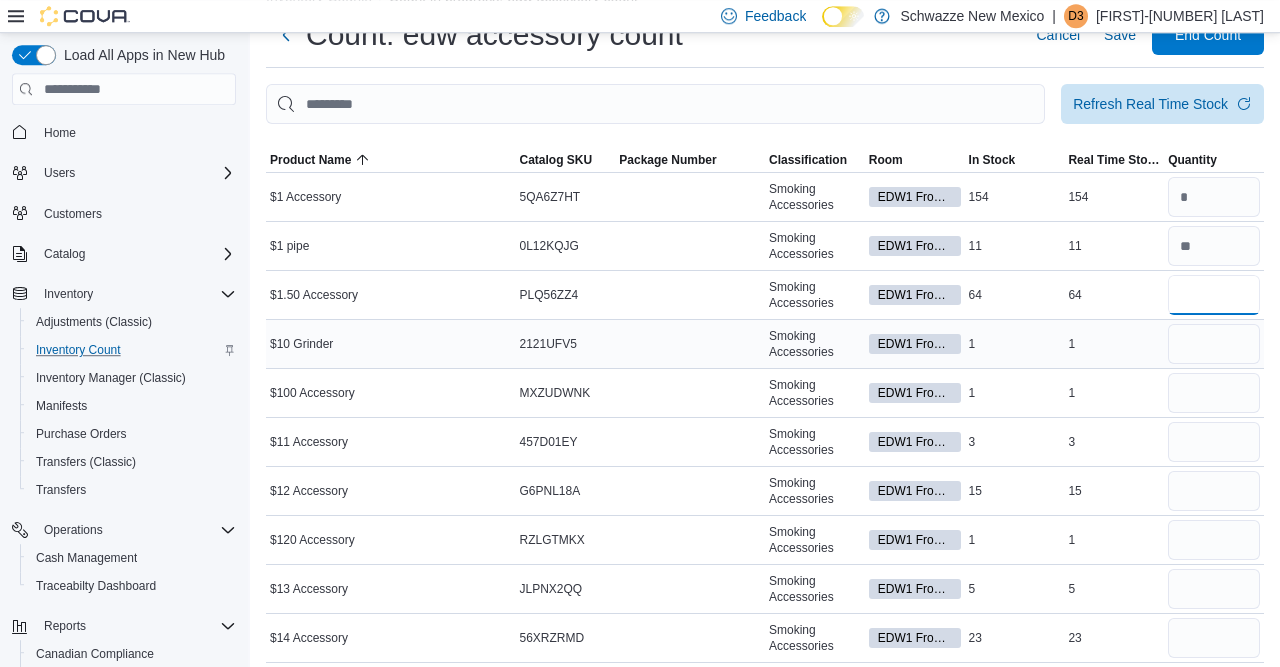 type on "**" 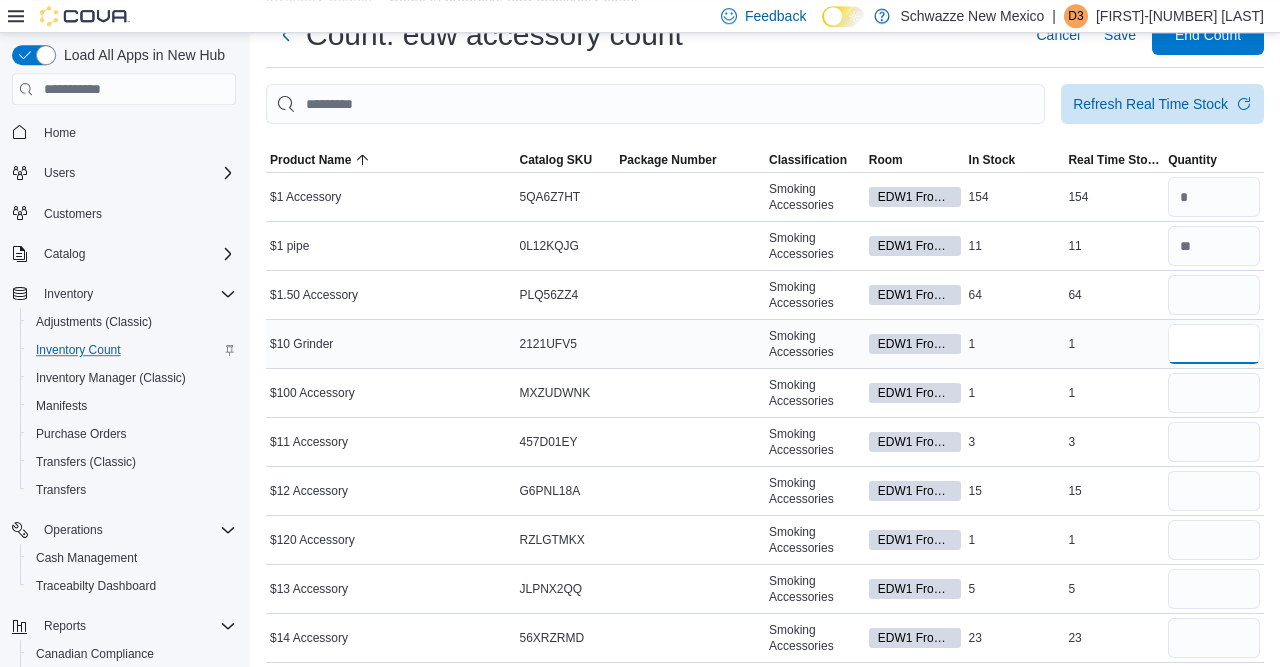type 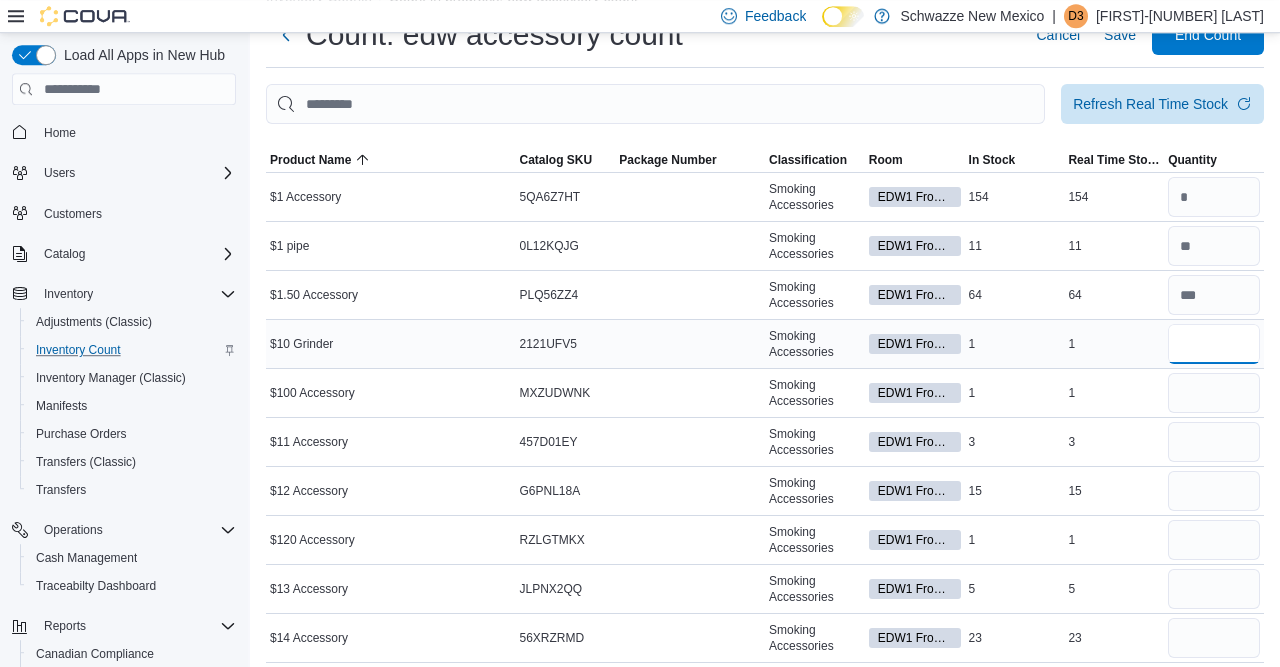 click at bounding box center [1214, 344] 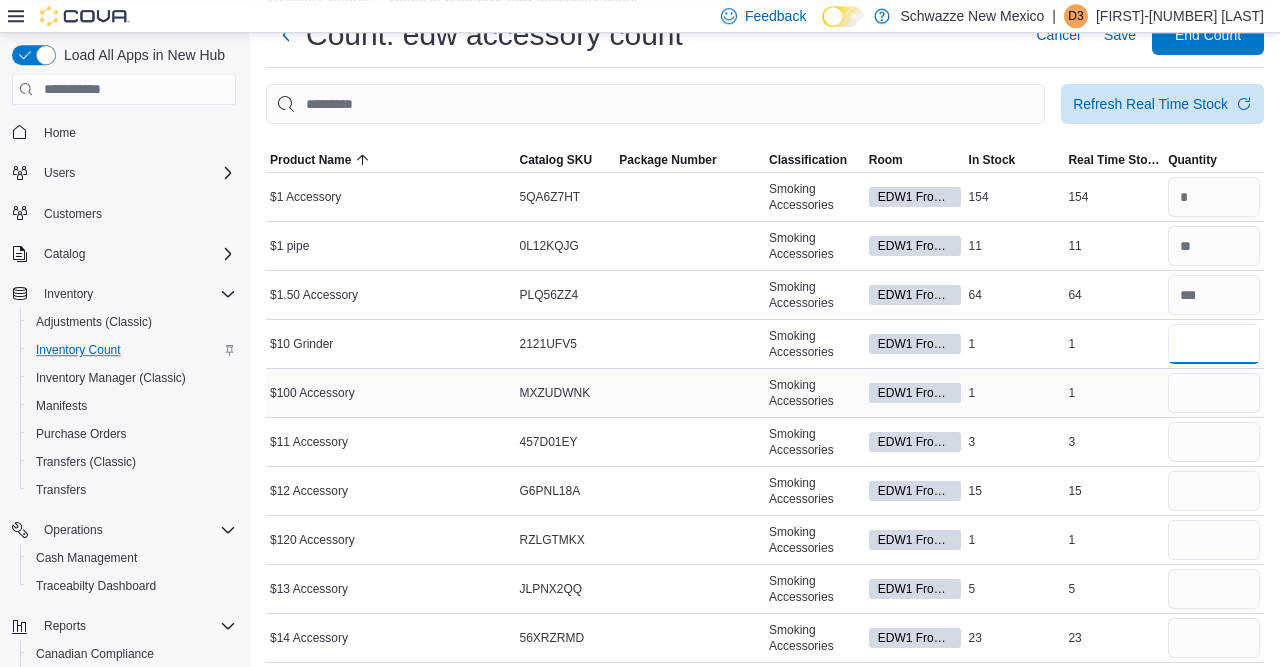 type on "*" 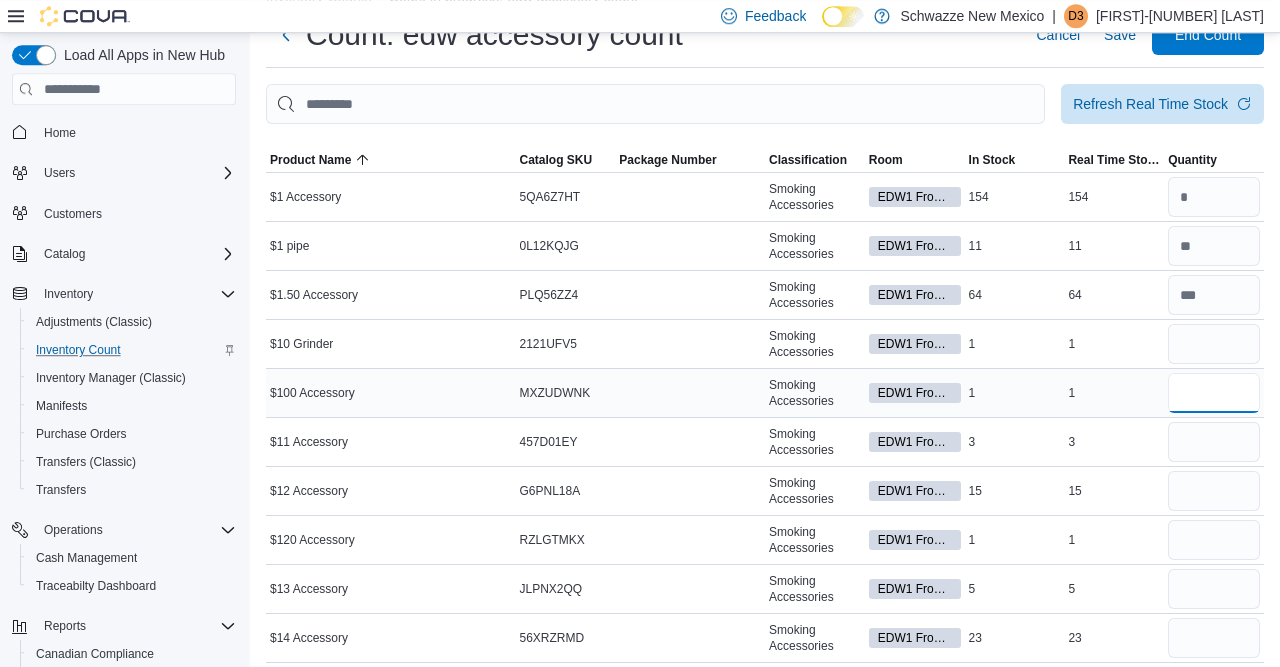 type 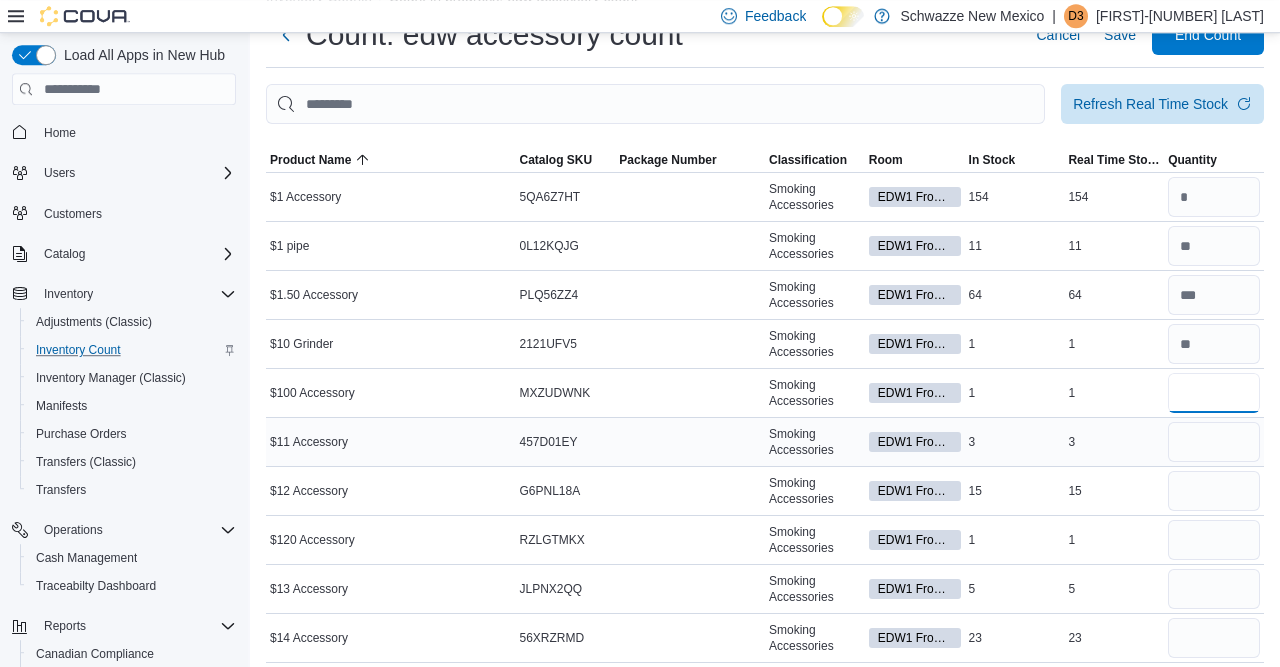 type on "*" 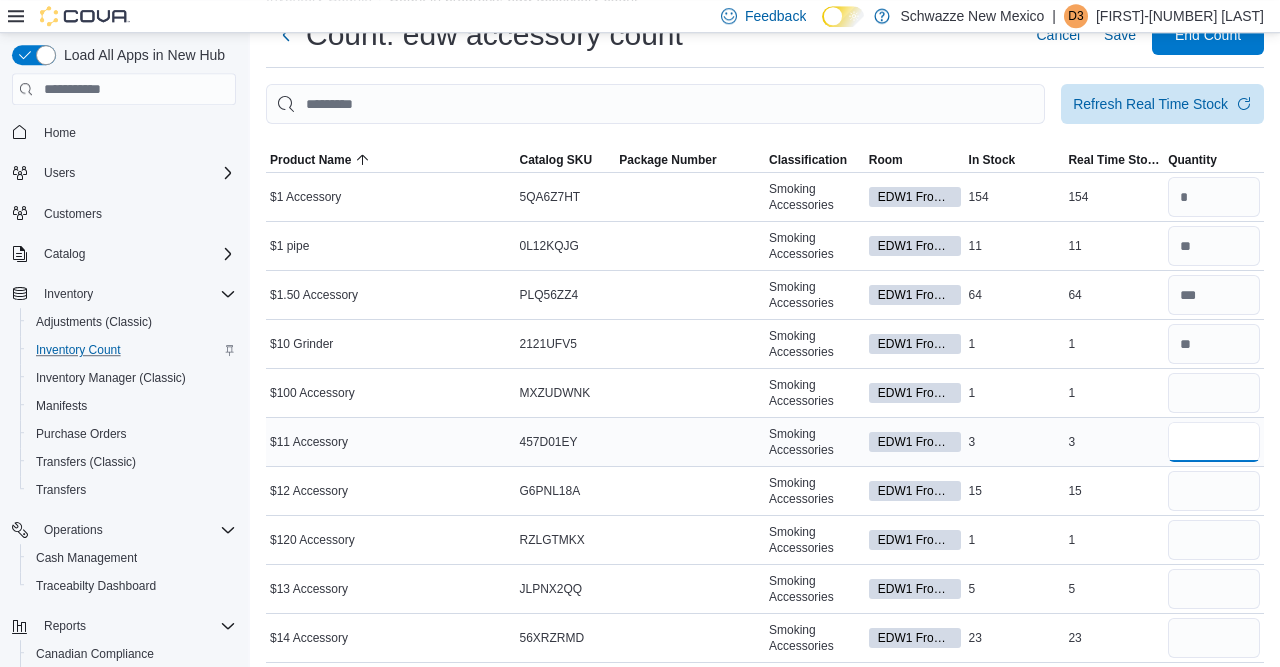 type 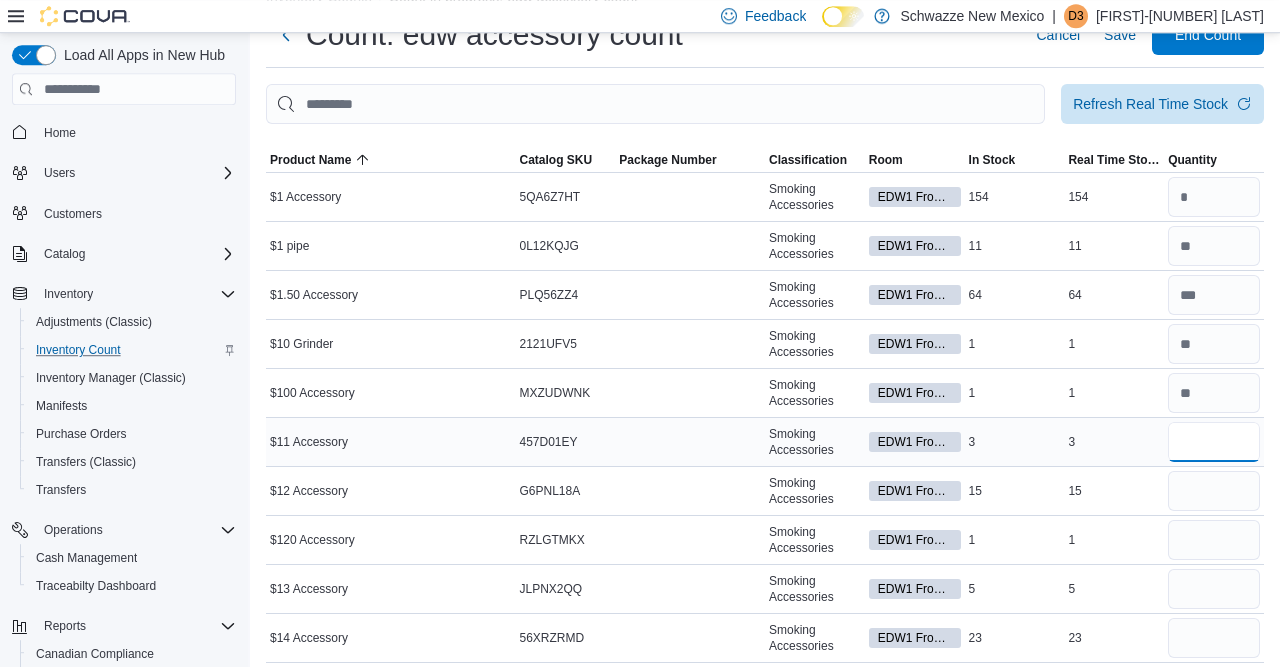 click at bounding box center (1214, 442) 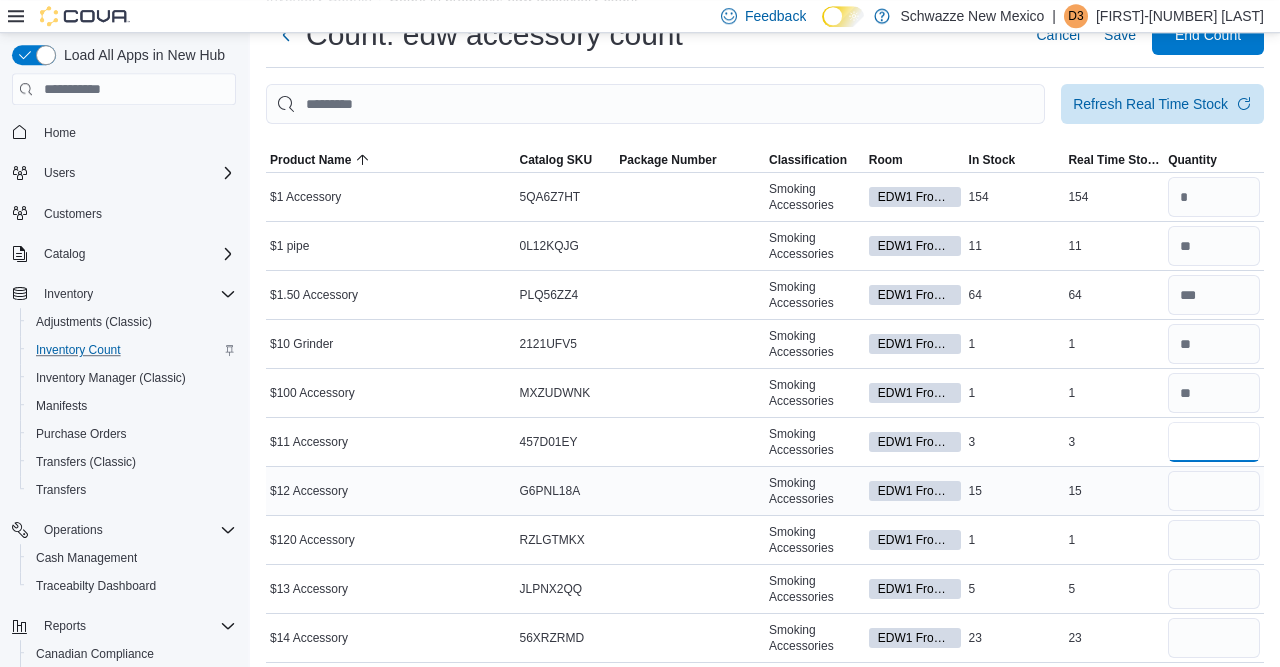 type on "*" 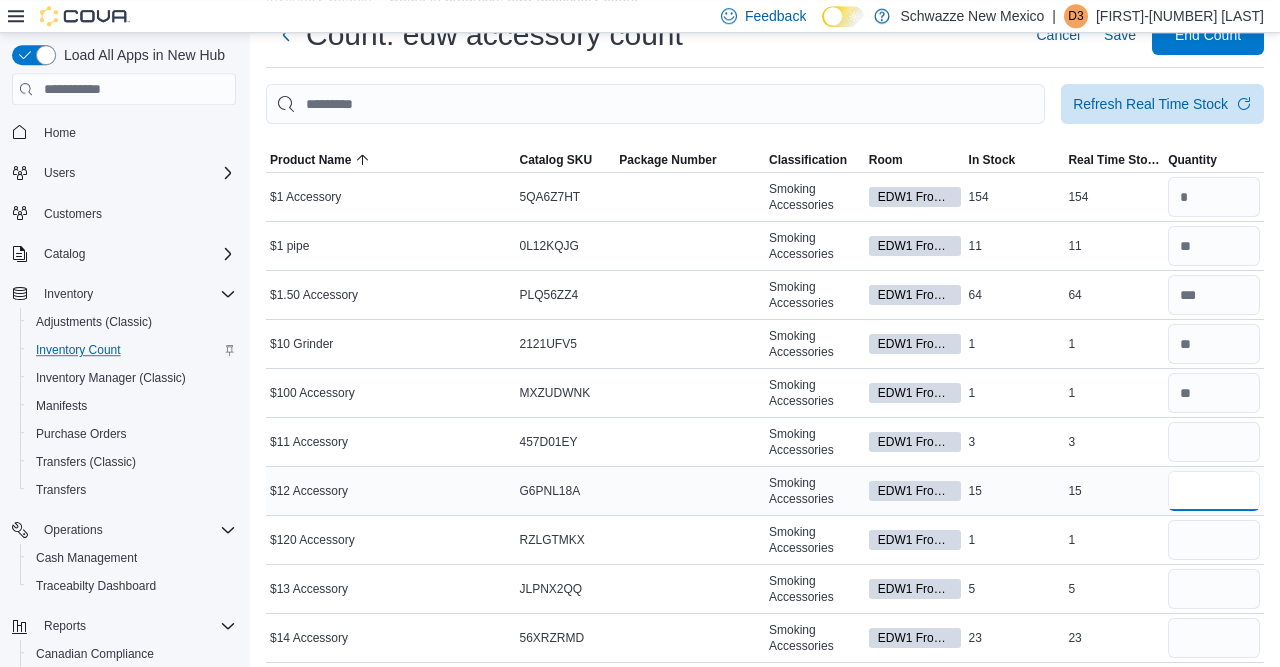 type 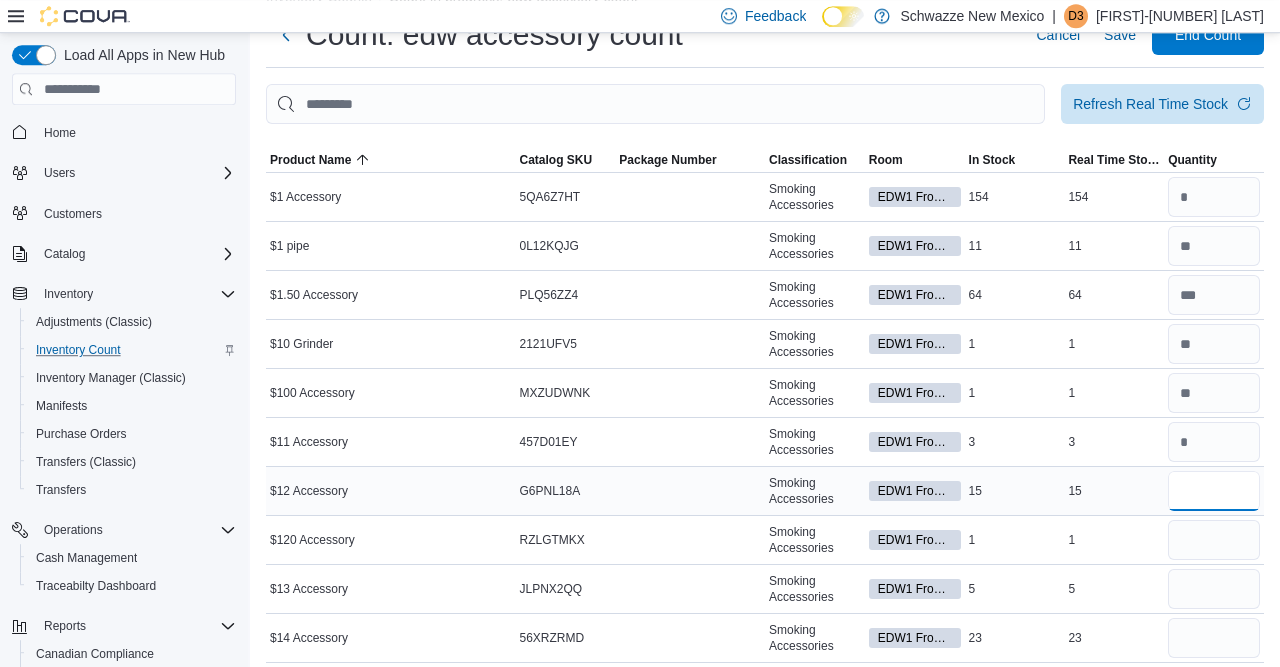 click at bounding box center (1214, 491) 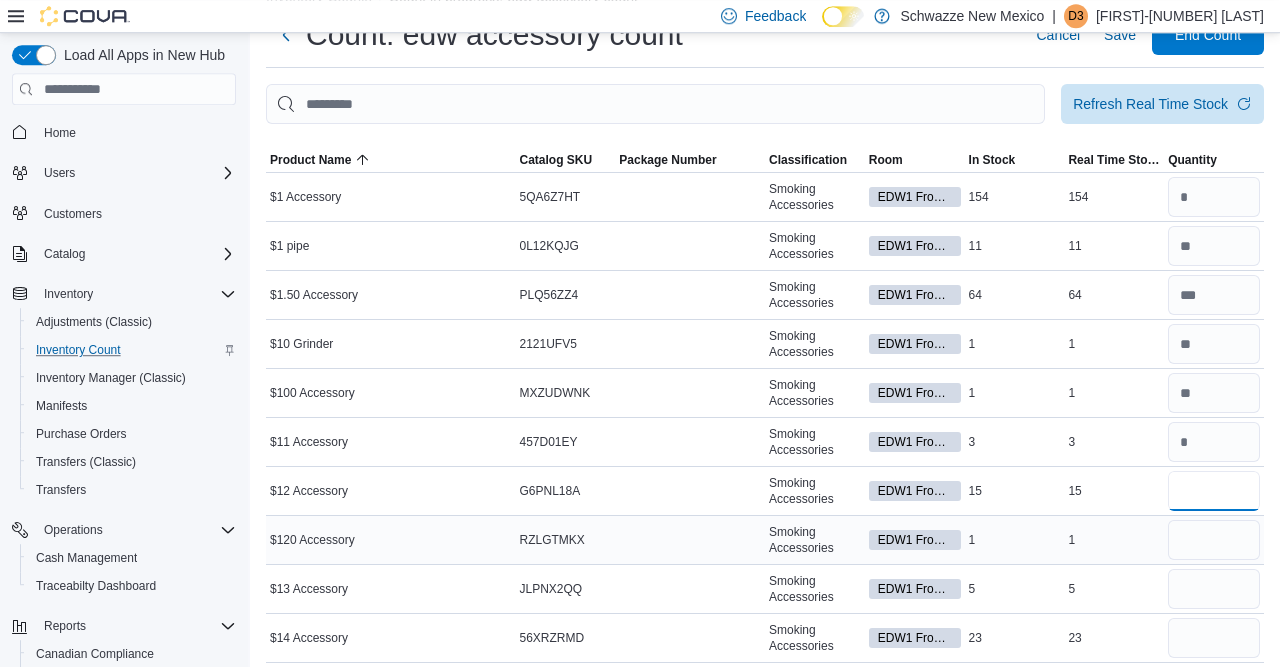 type on "**" 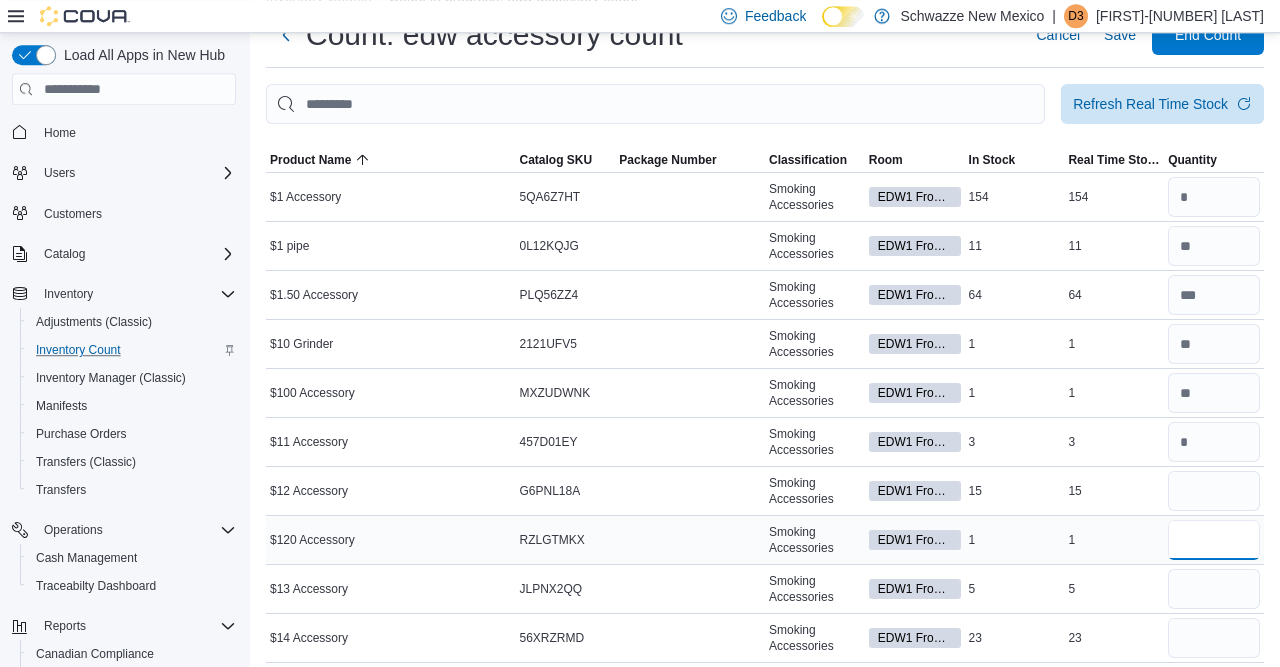 type 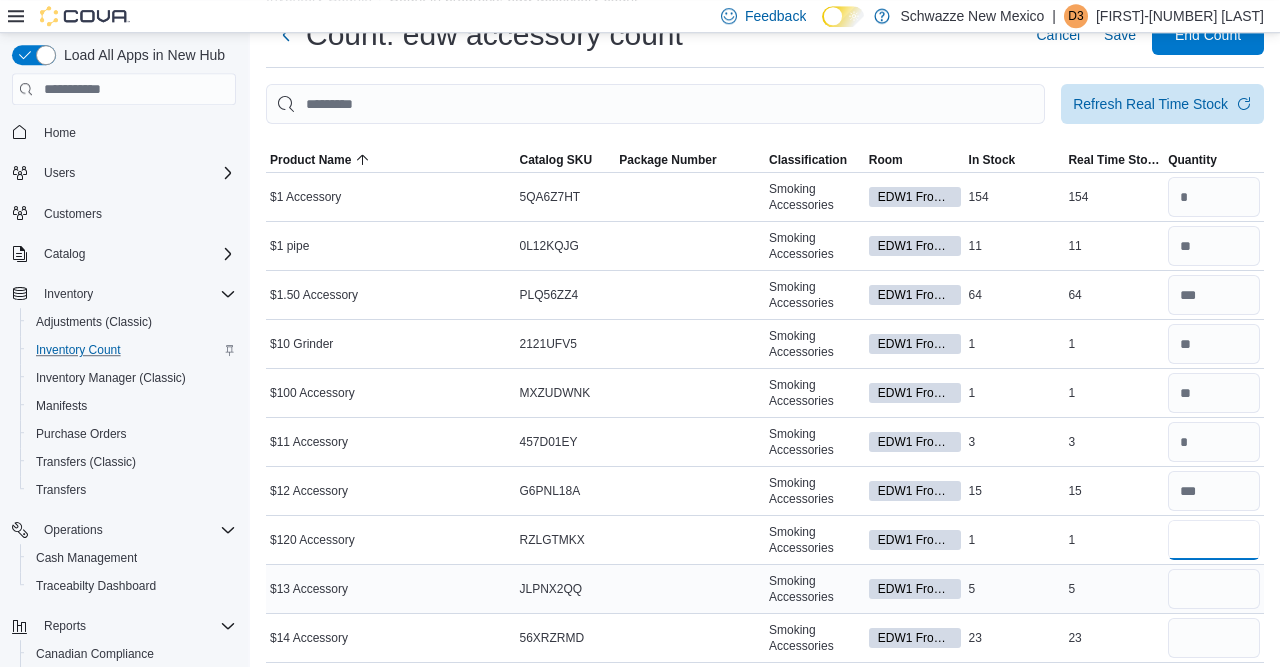 type on "*" 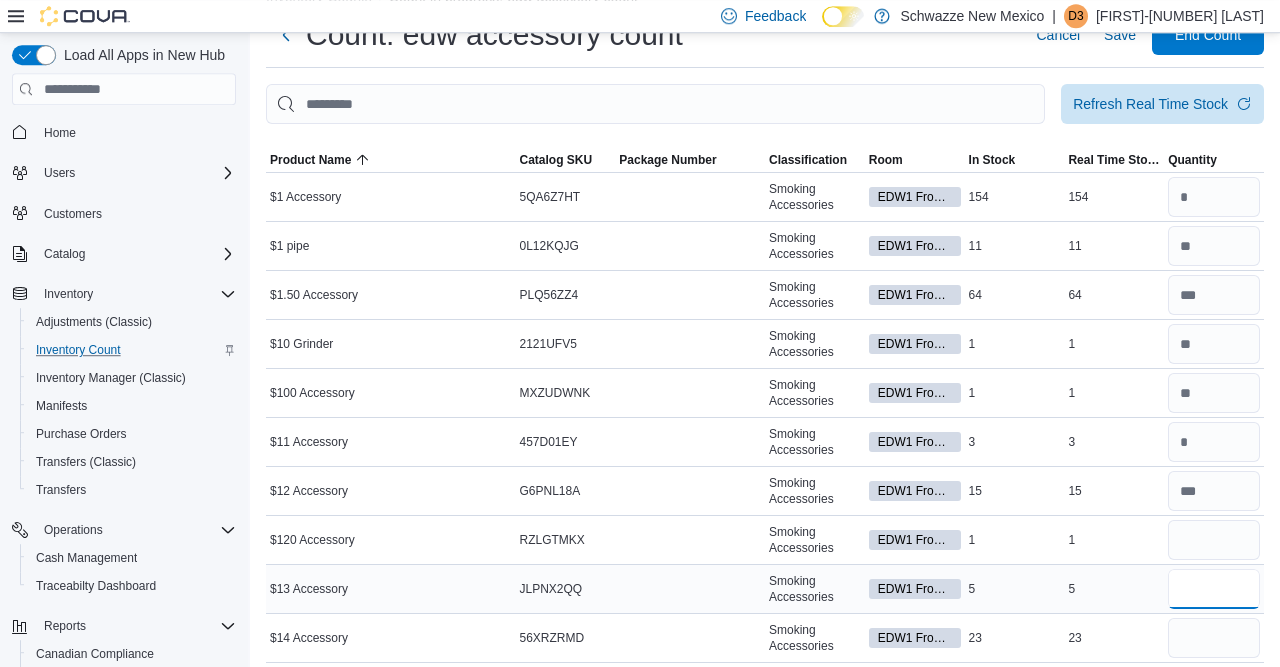 type 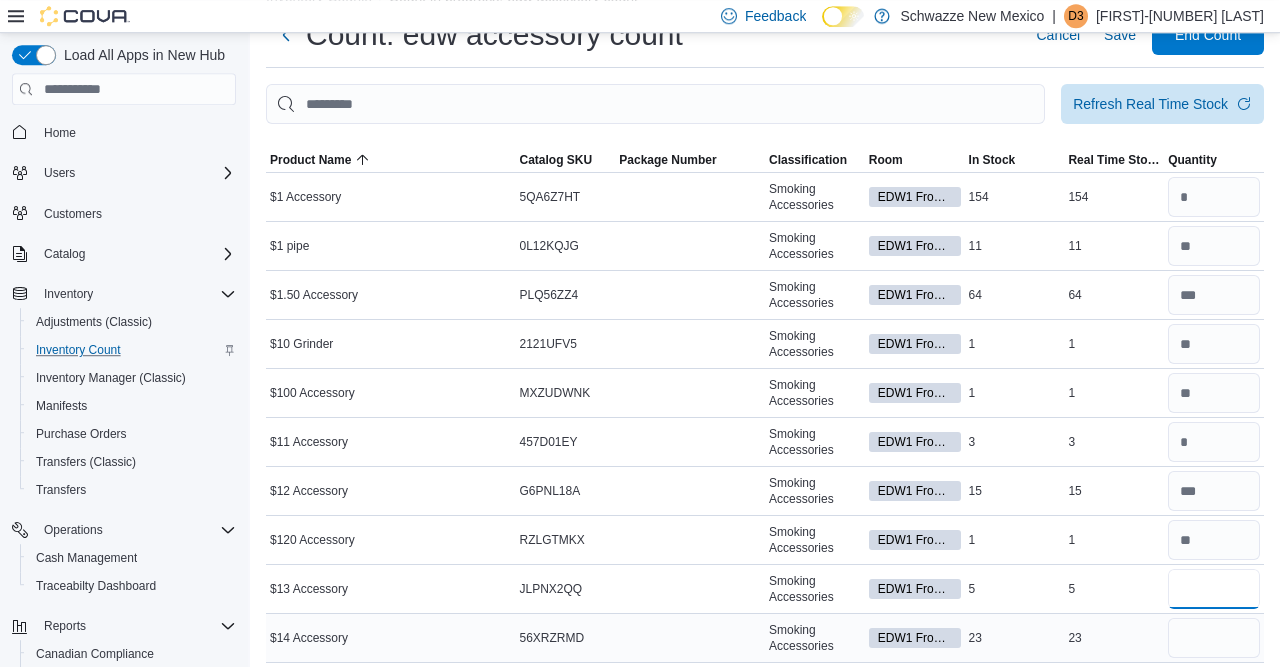 type on "*" 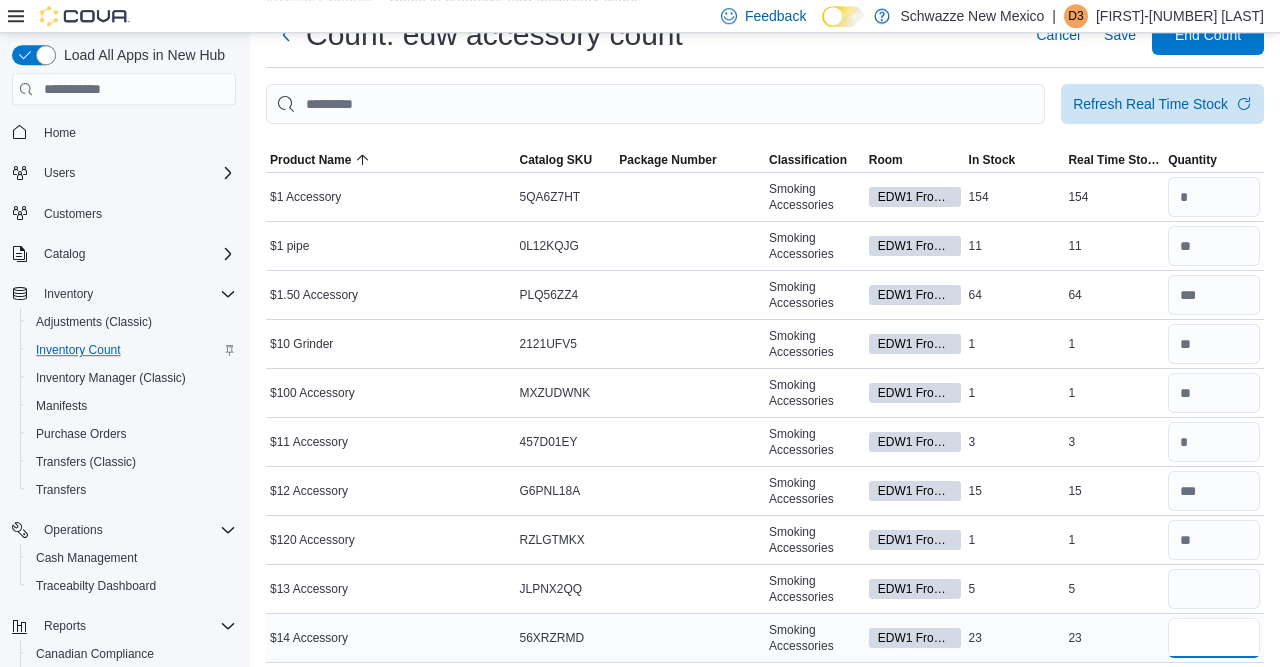 type 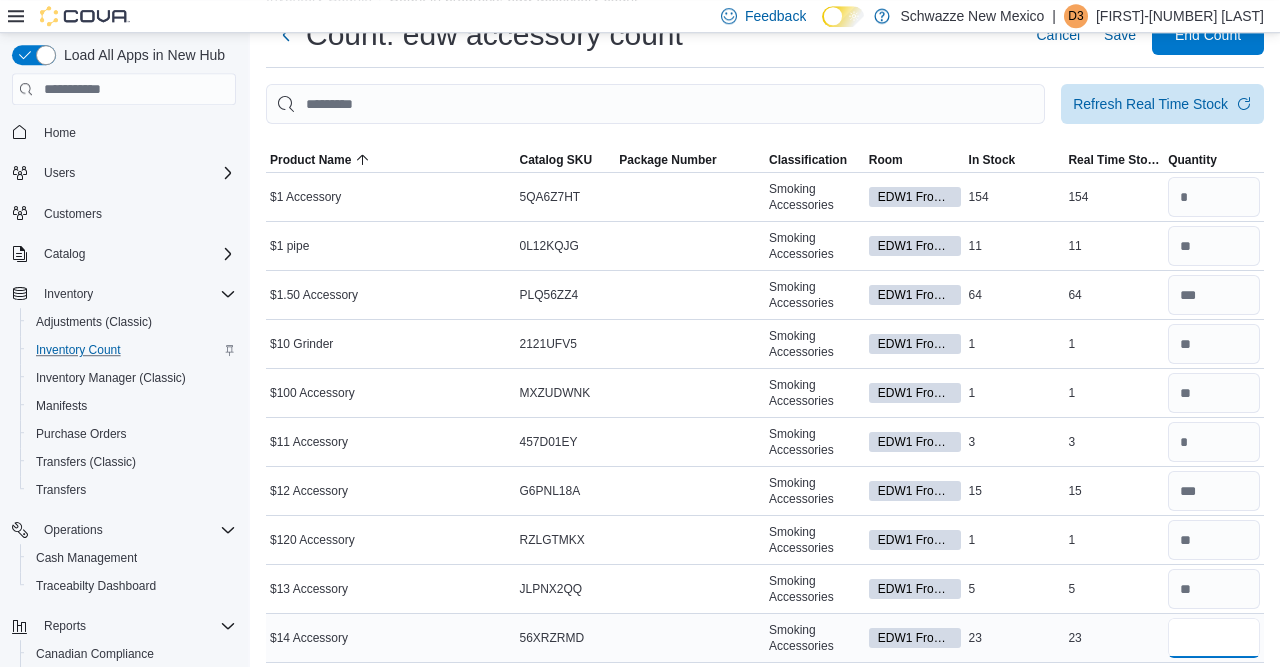 click at bounding box center (1214, 638) 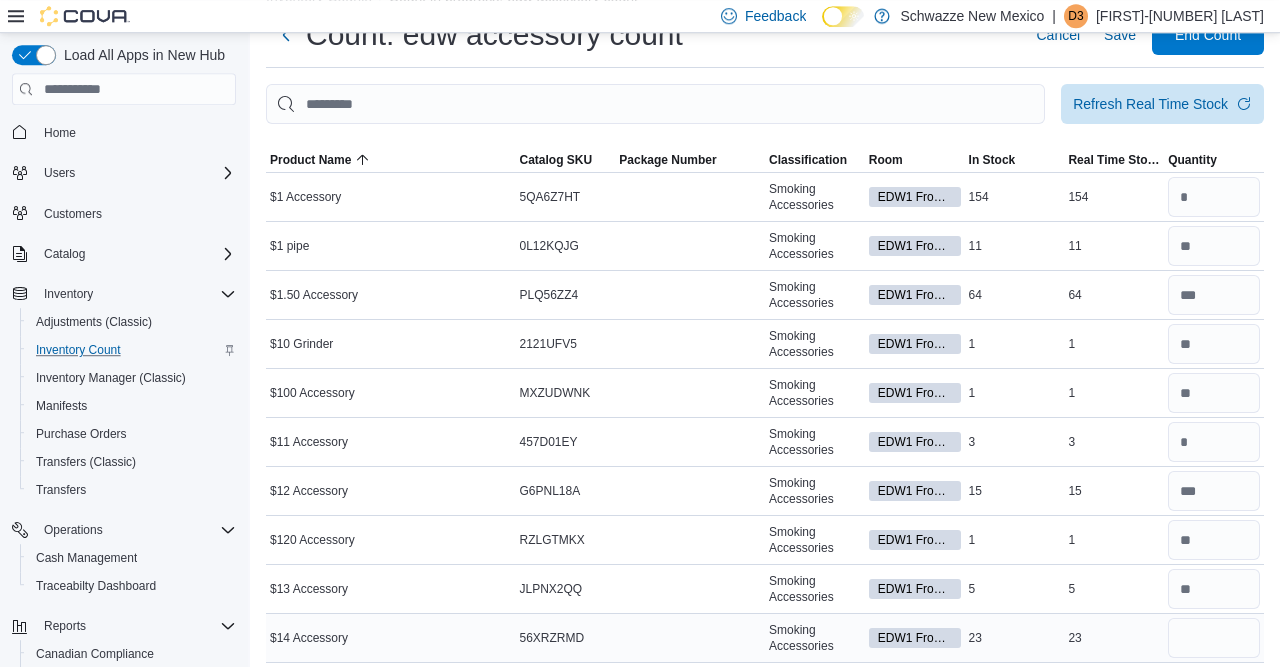 type 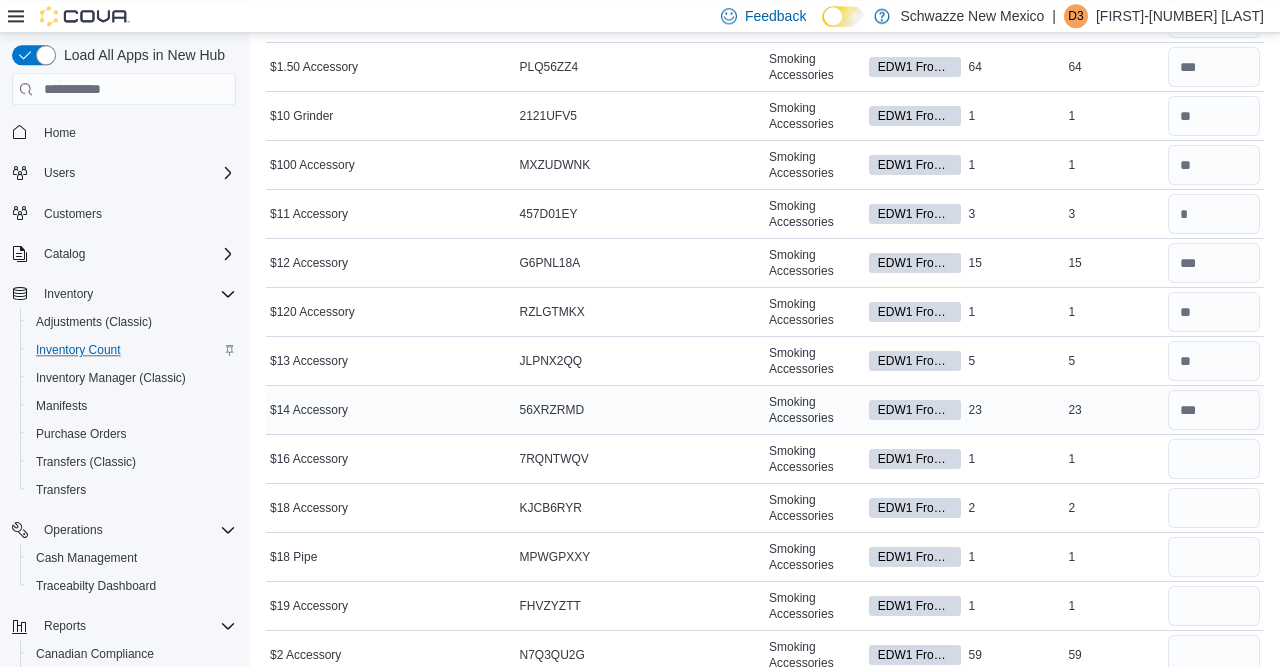 scroll, scrollTop: 301, scrollLeft: 0, axis: vertical 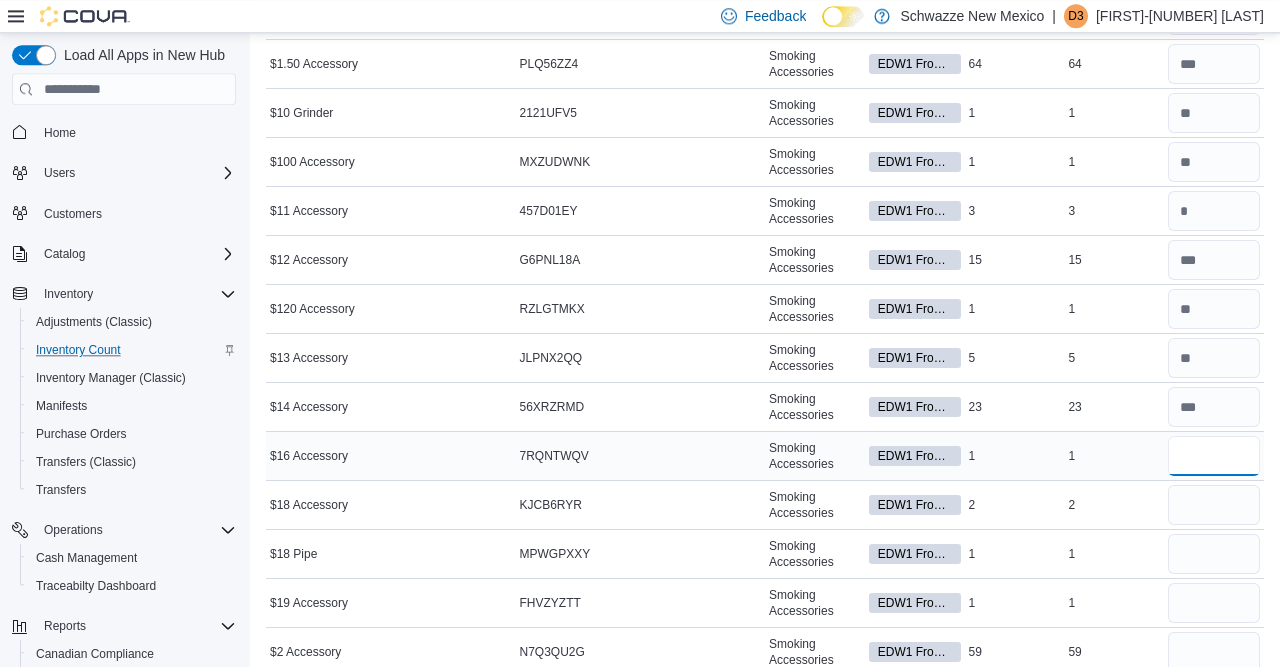 click at bounding box center (1214, 456) 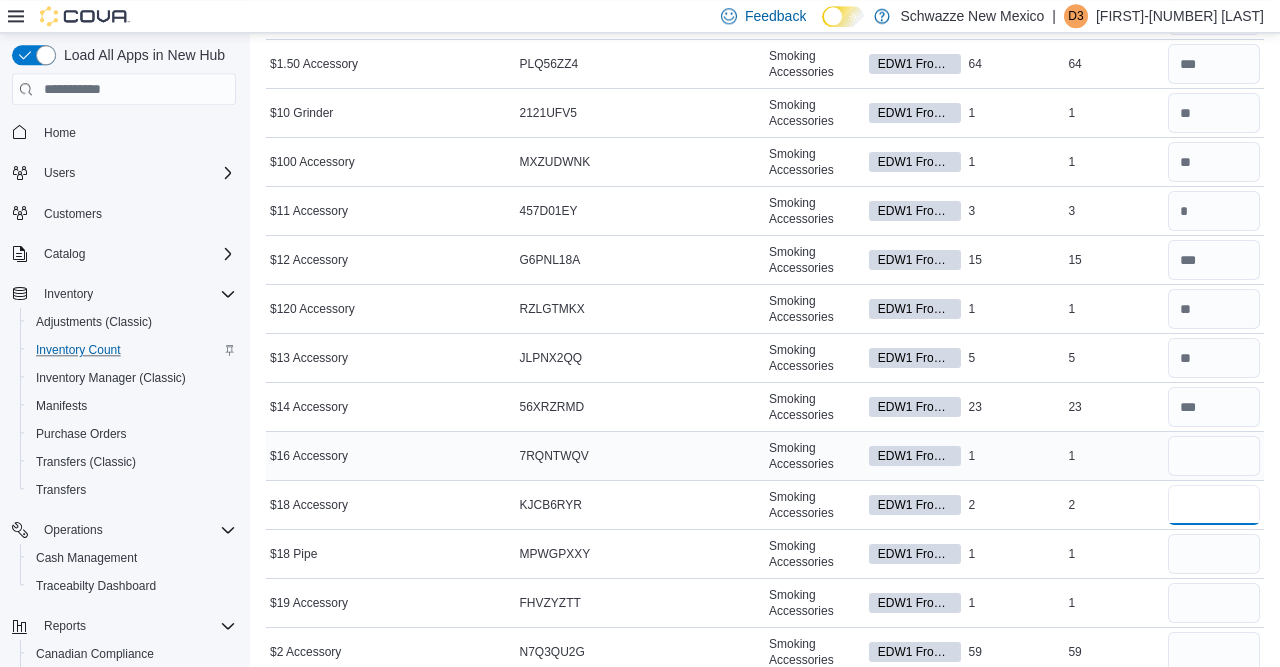 type 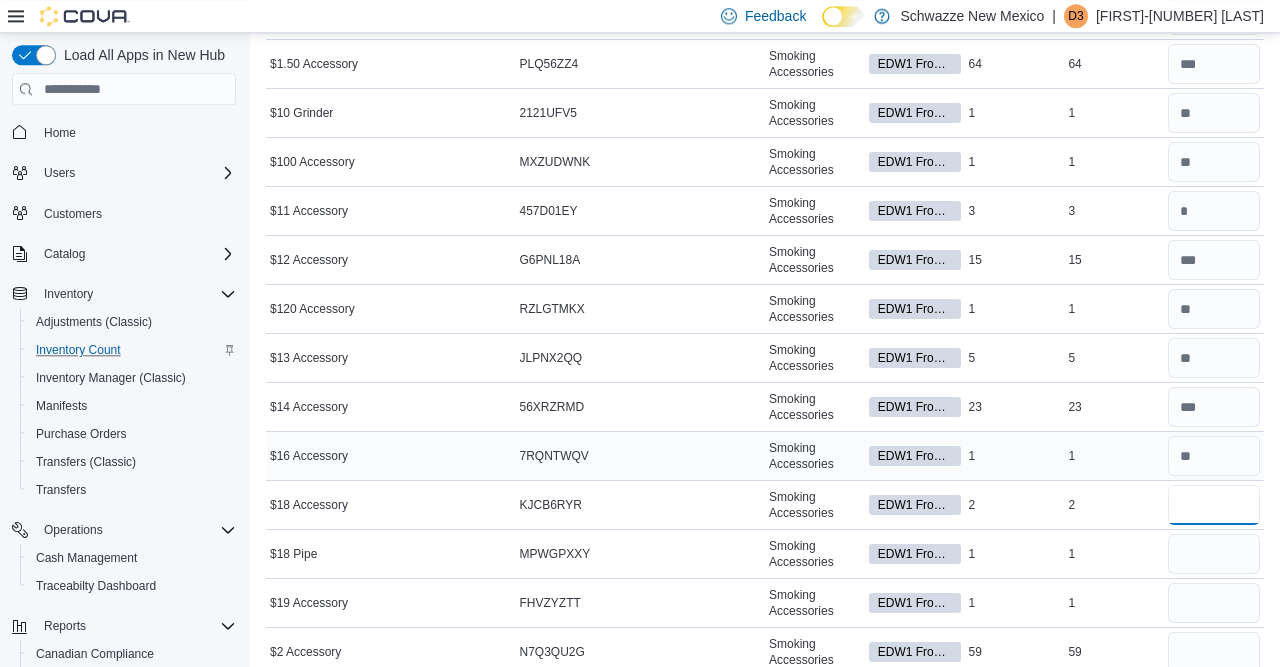 type on "*" 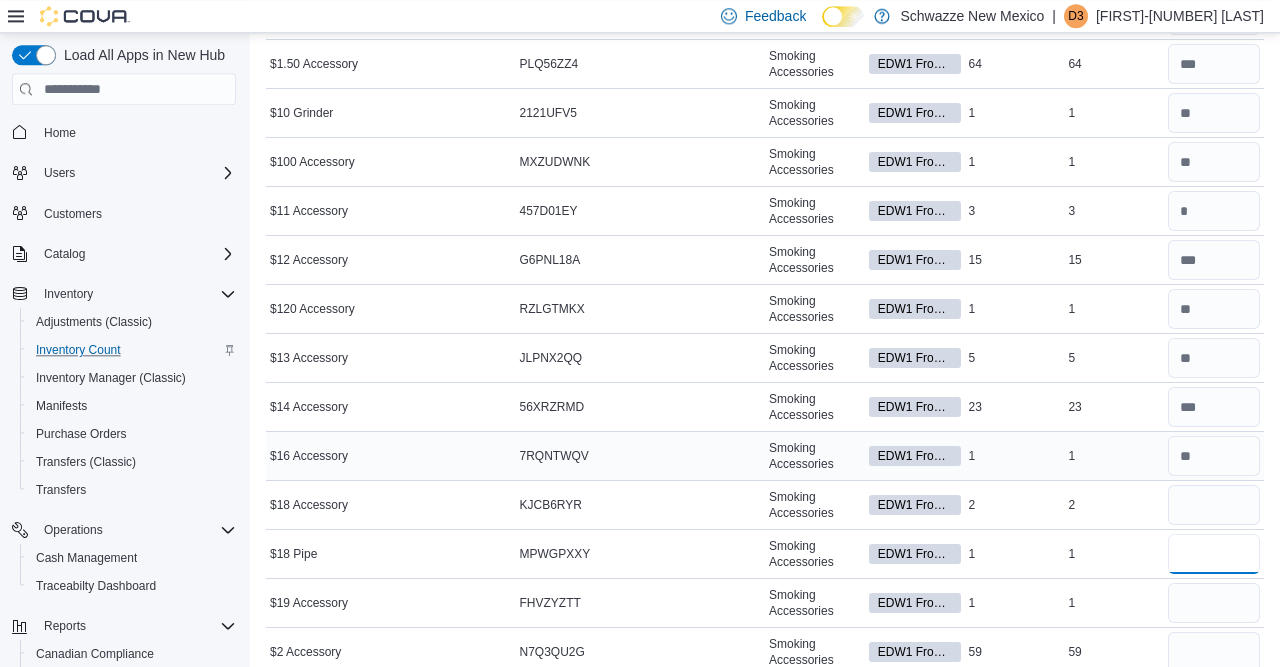 type 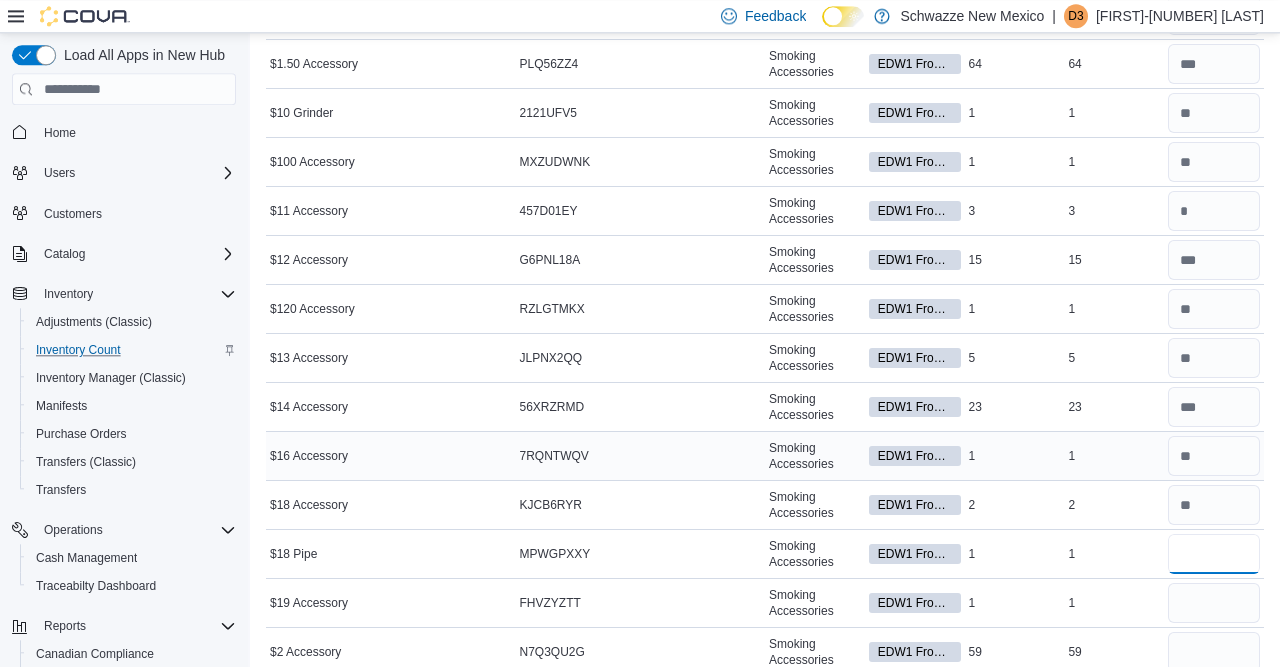 type on "*" 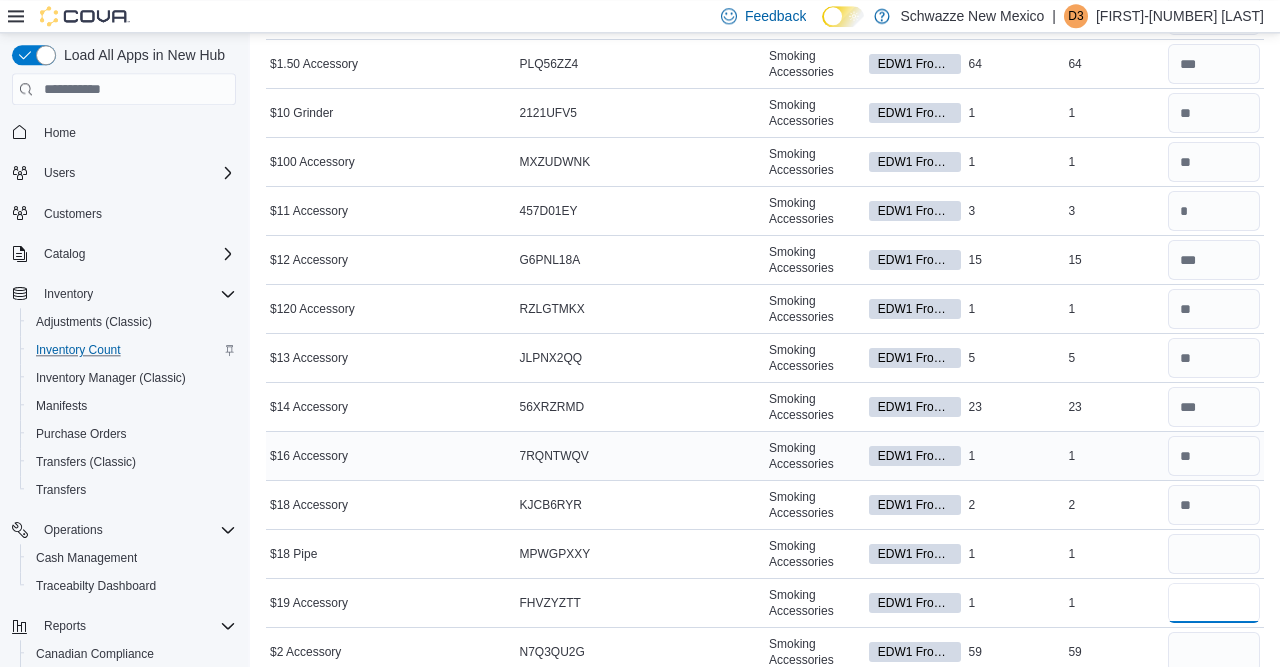 type 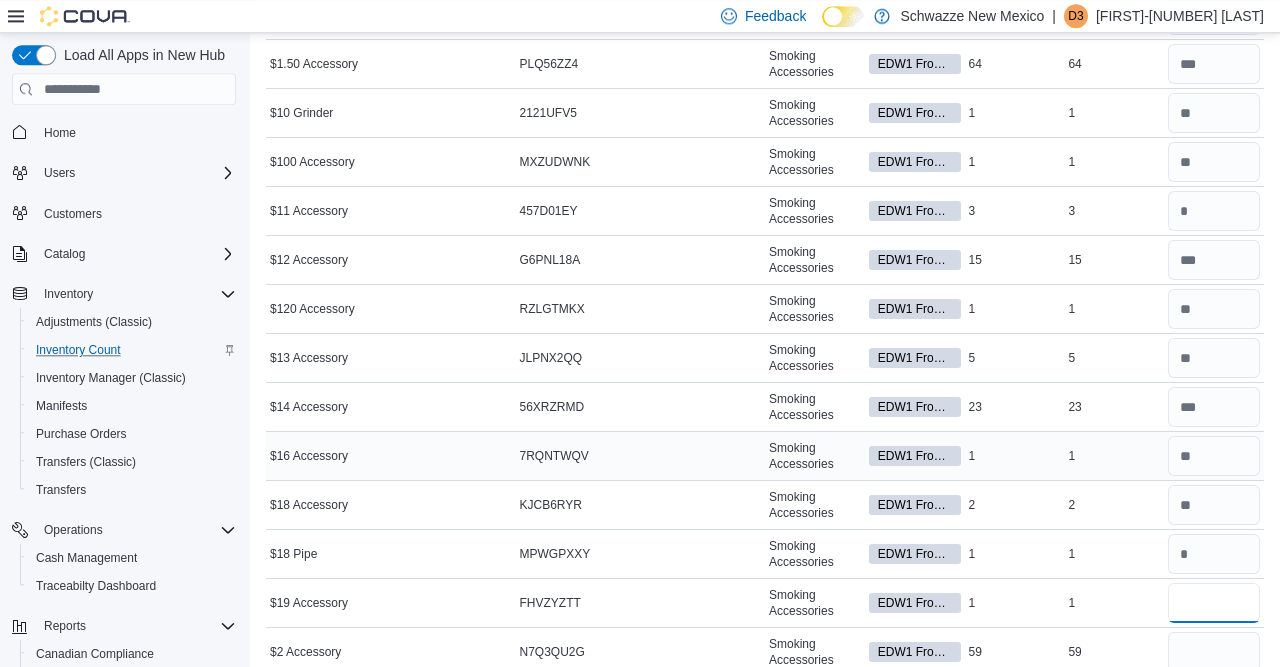 type on "*" 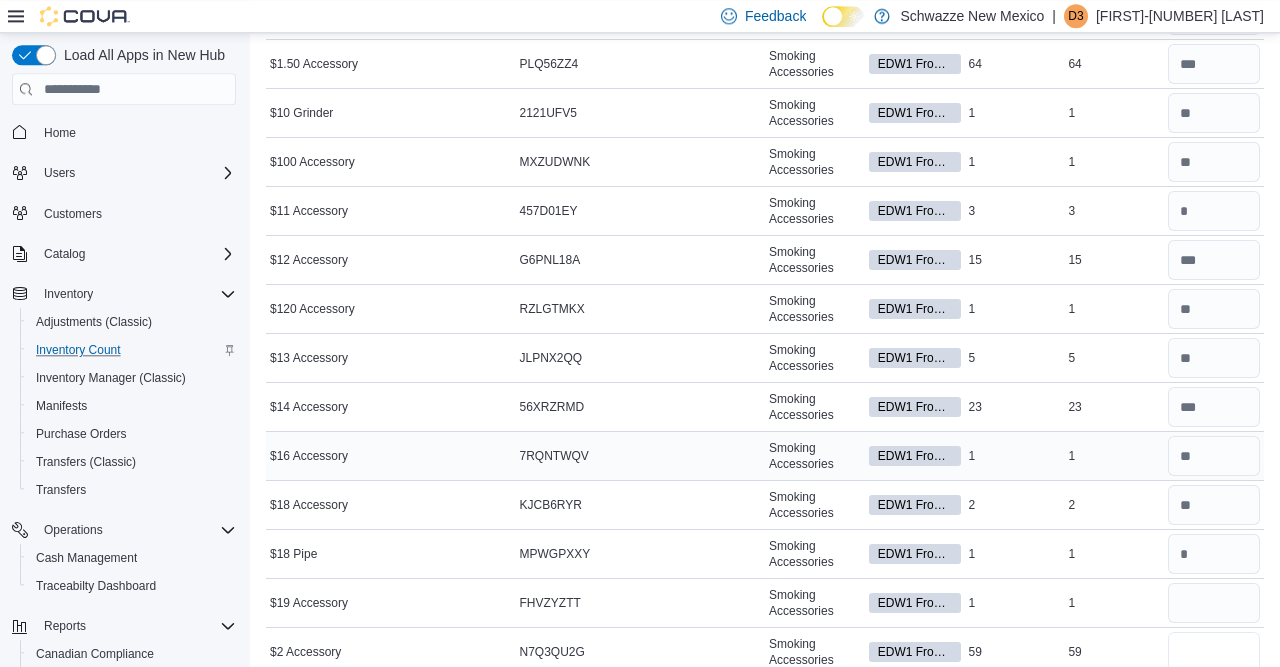 type 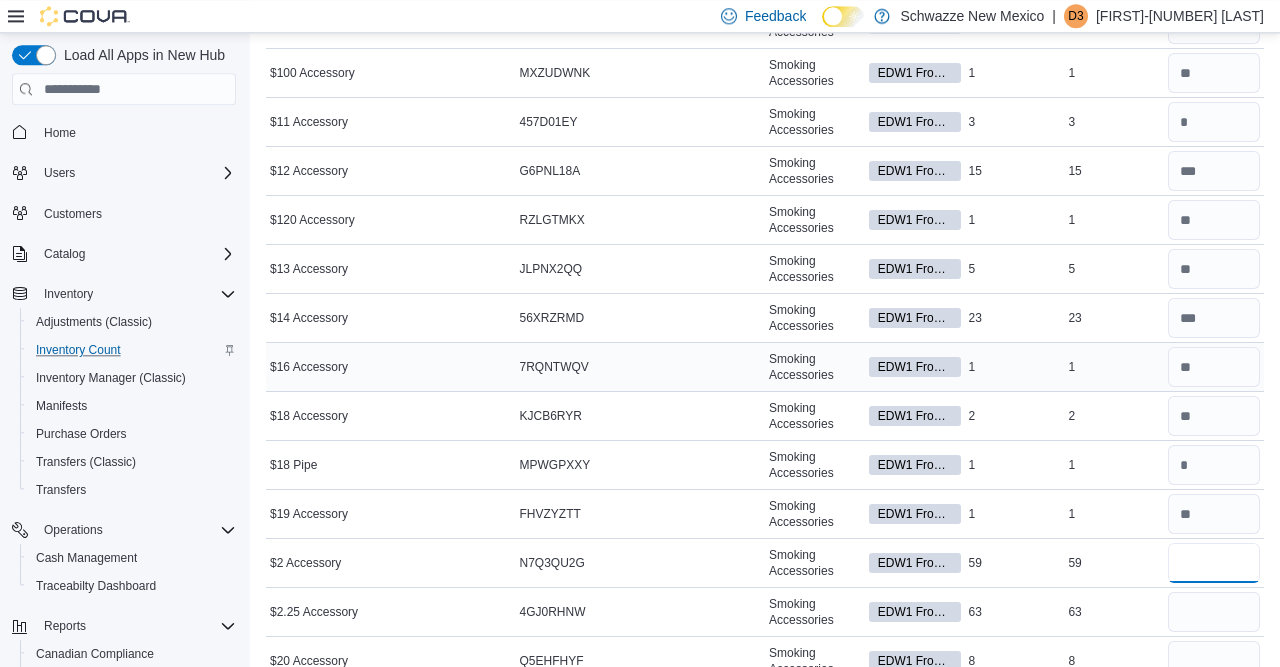 scroll, scrollTop: 404, scrollLeft: 0, axis: vertical 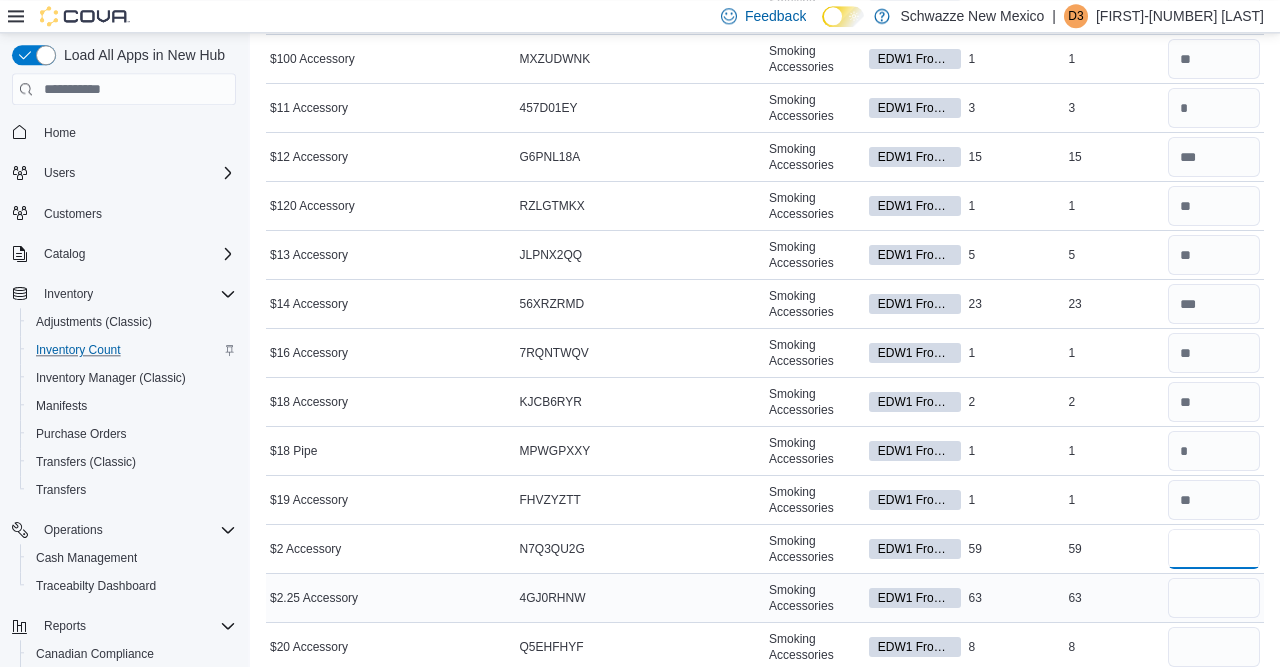type on "**" 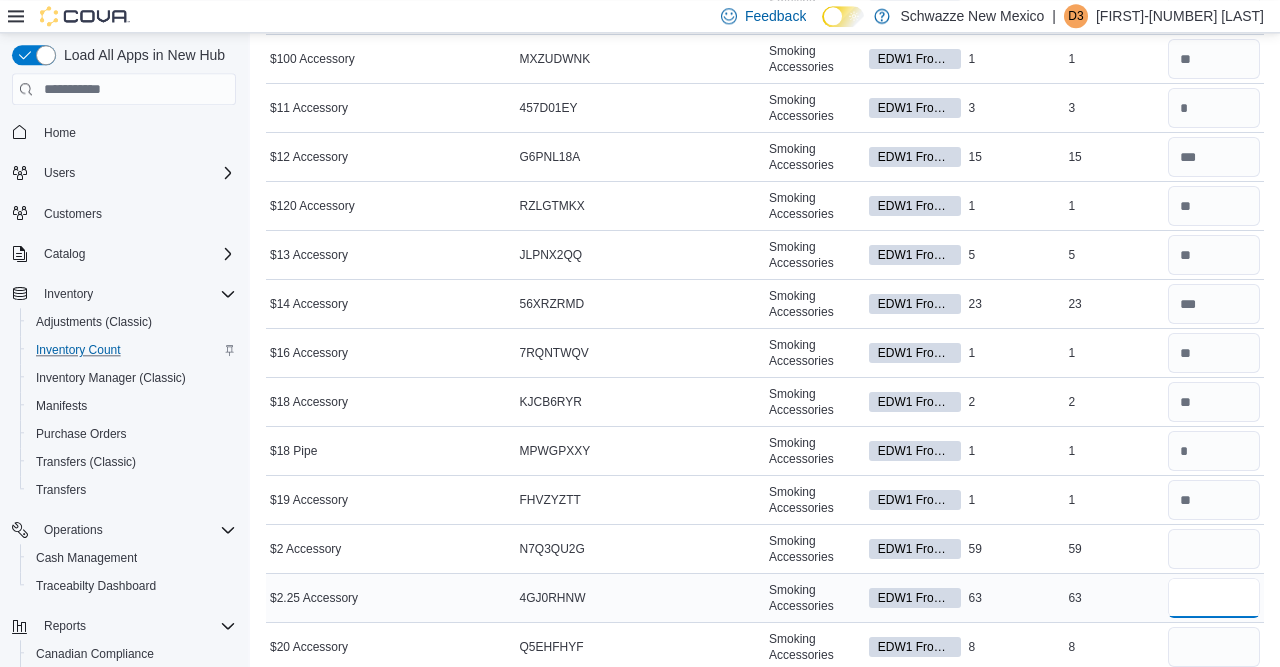 type 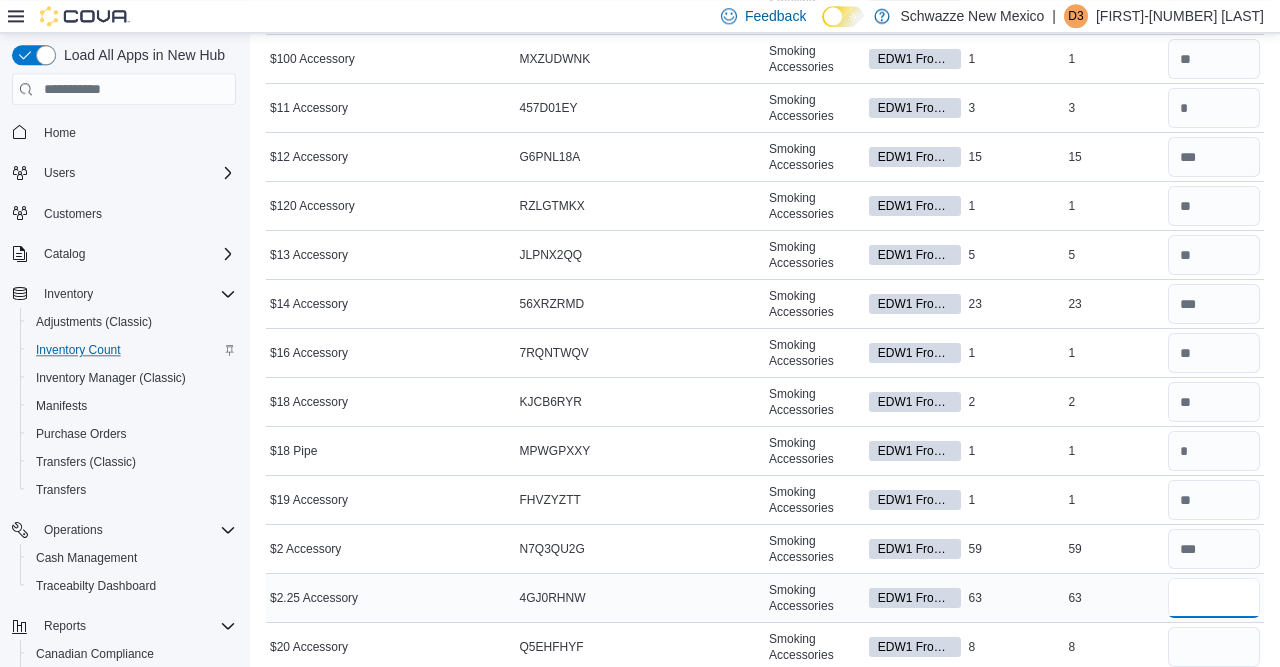 type on "**" 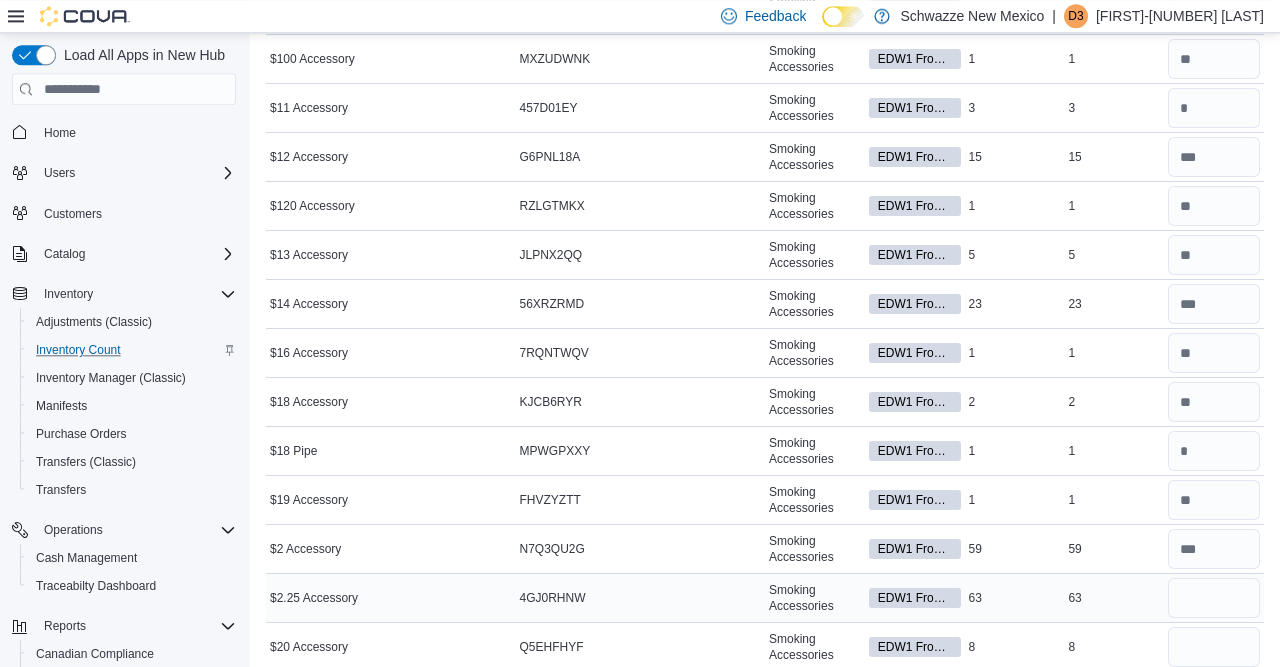 type 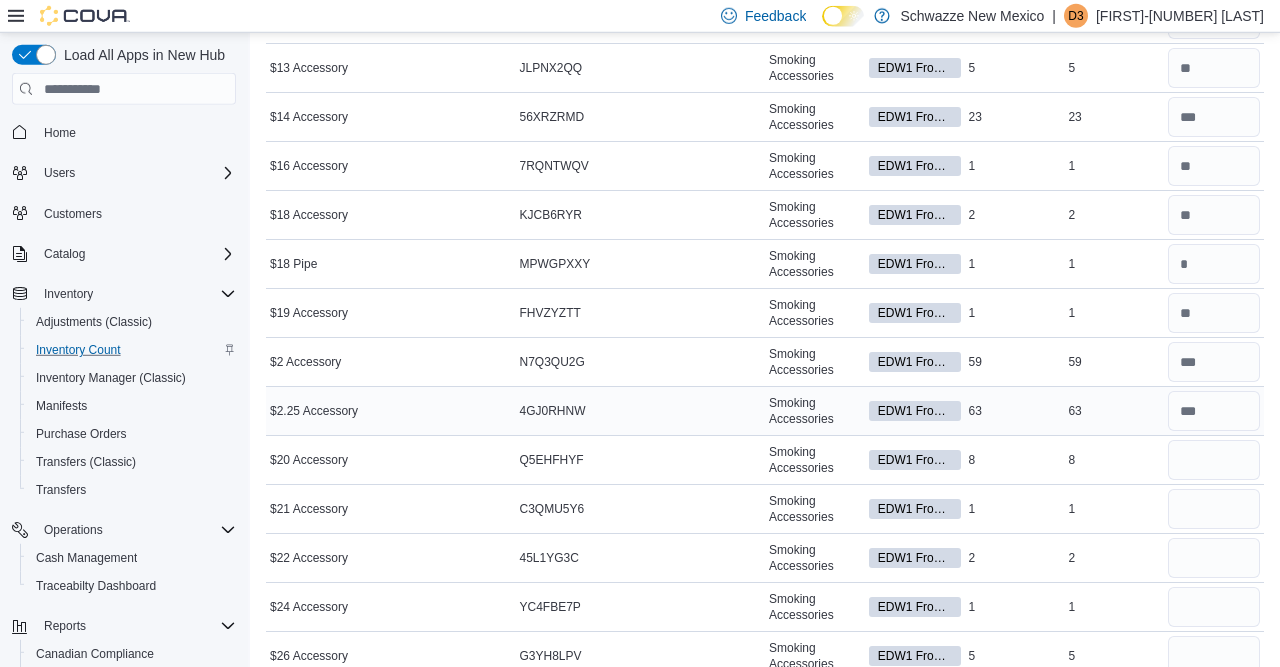 scroll, scrollTop: 597, scrollLeft: 0, axis: vertical 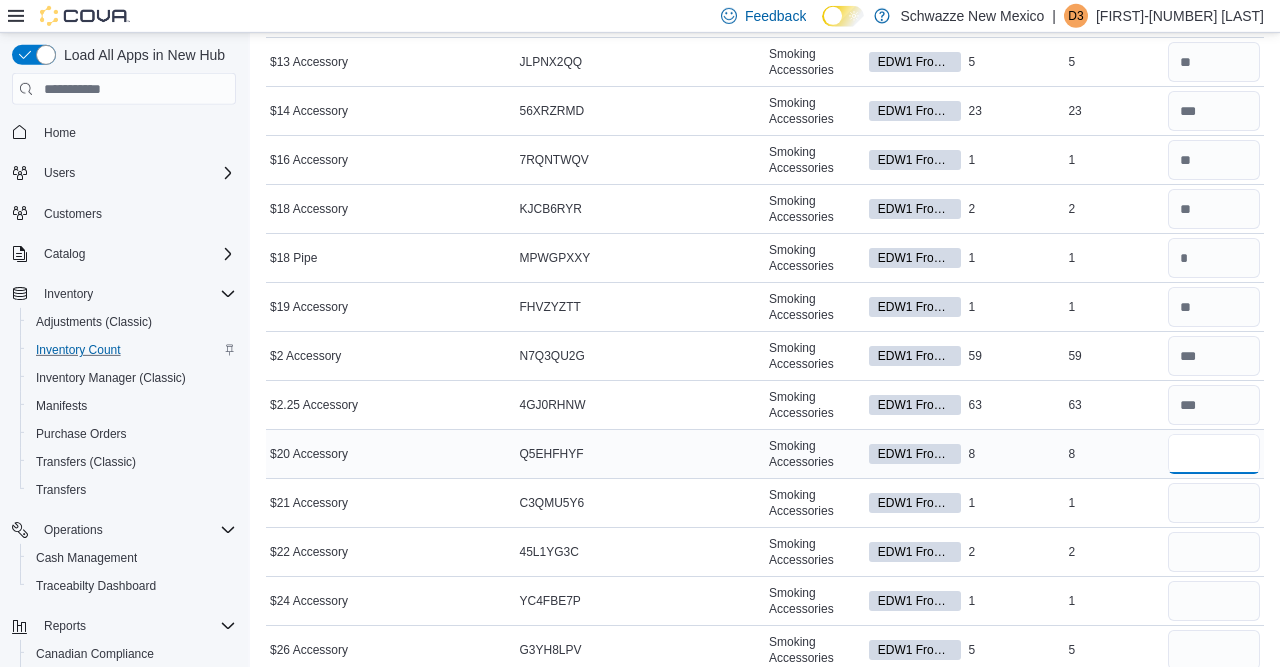 click at bounding box center (1214, 454) 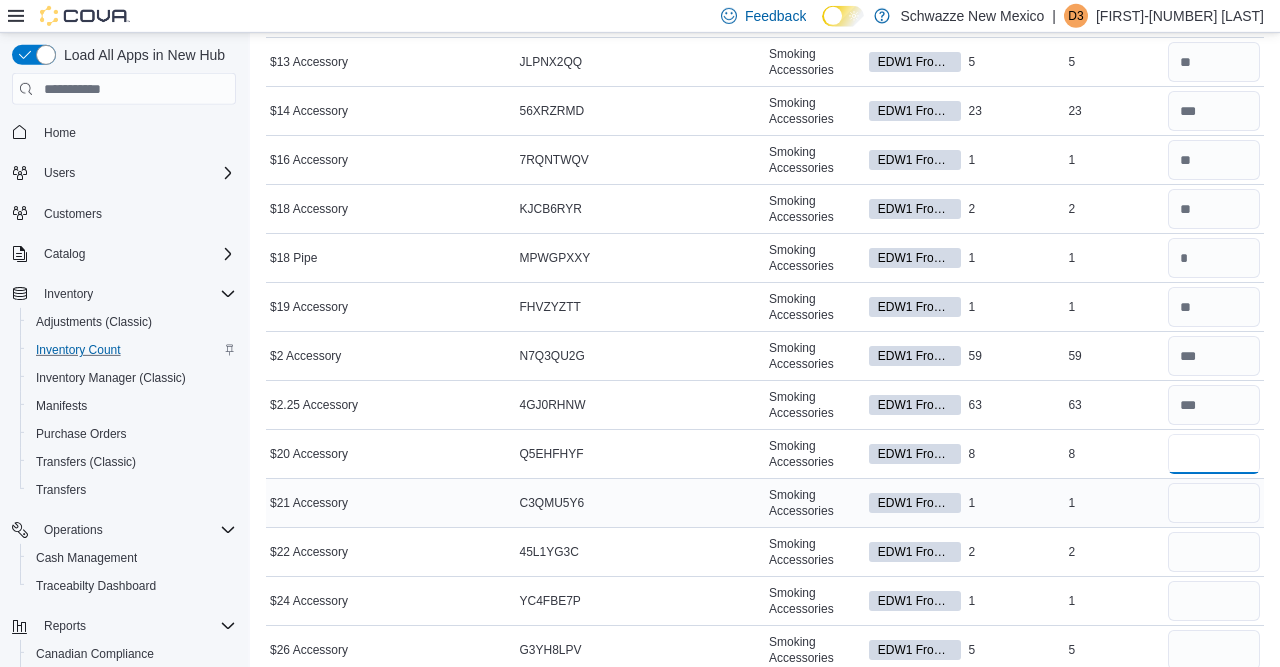 type on "*" 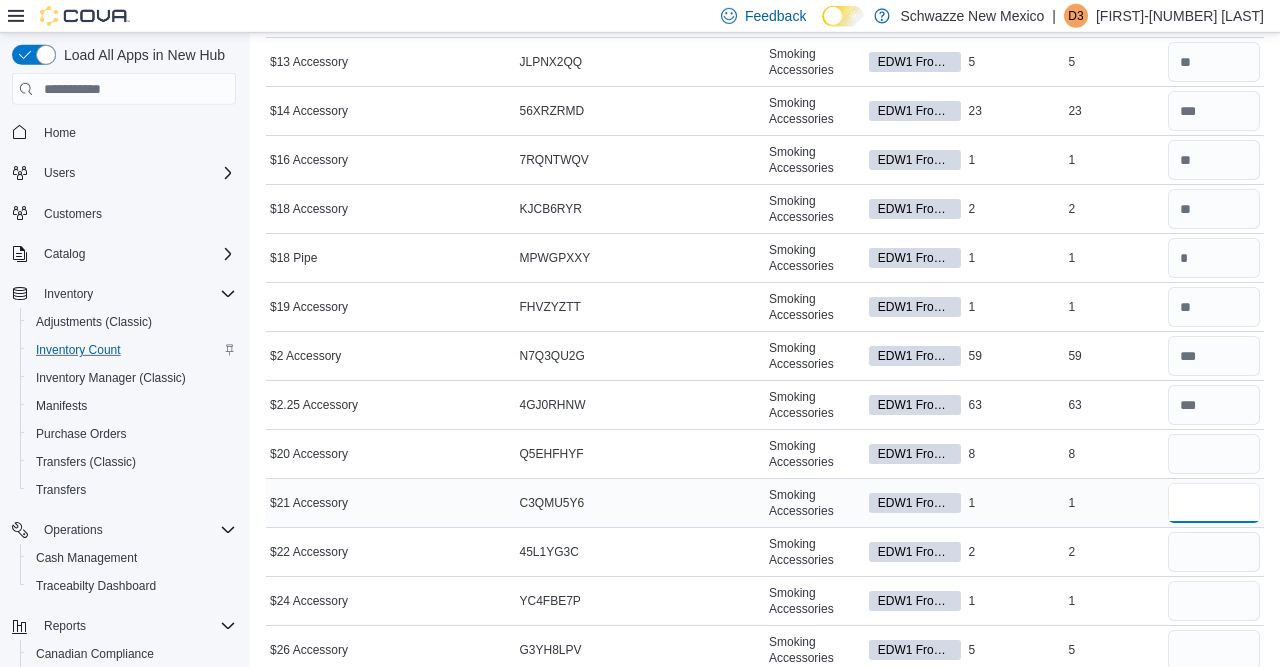 type 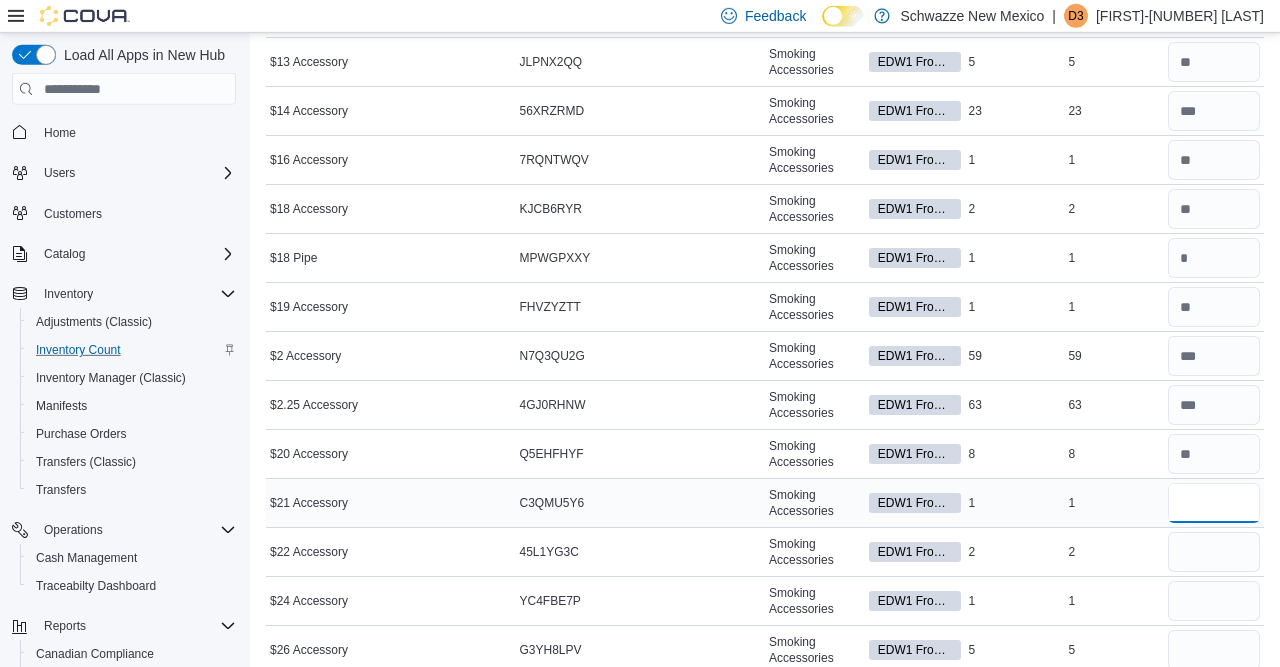 type on "*" 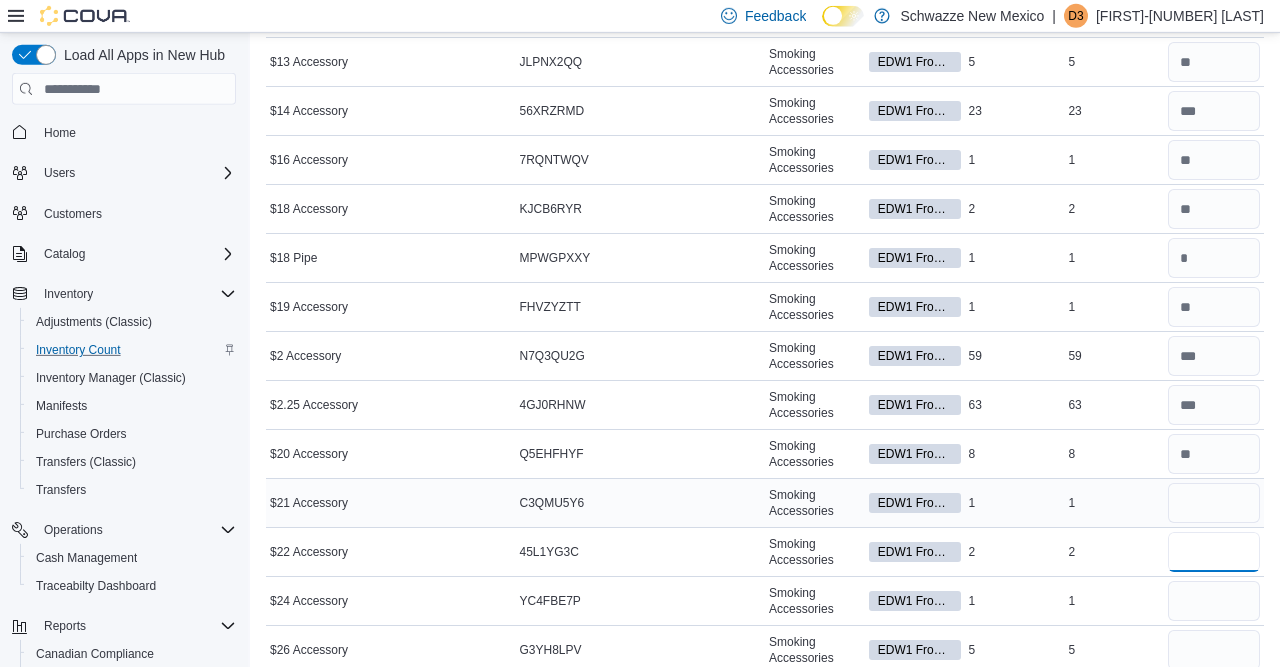 type 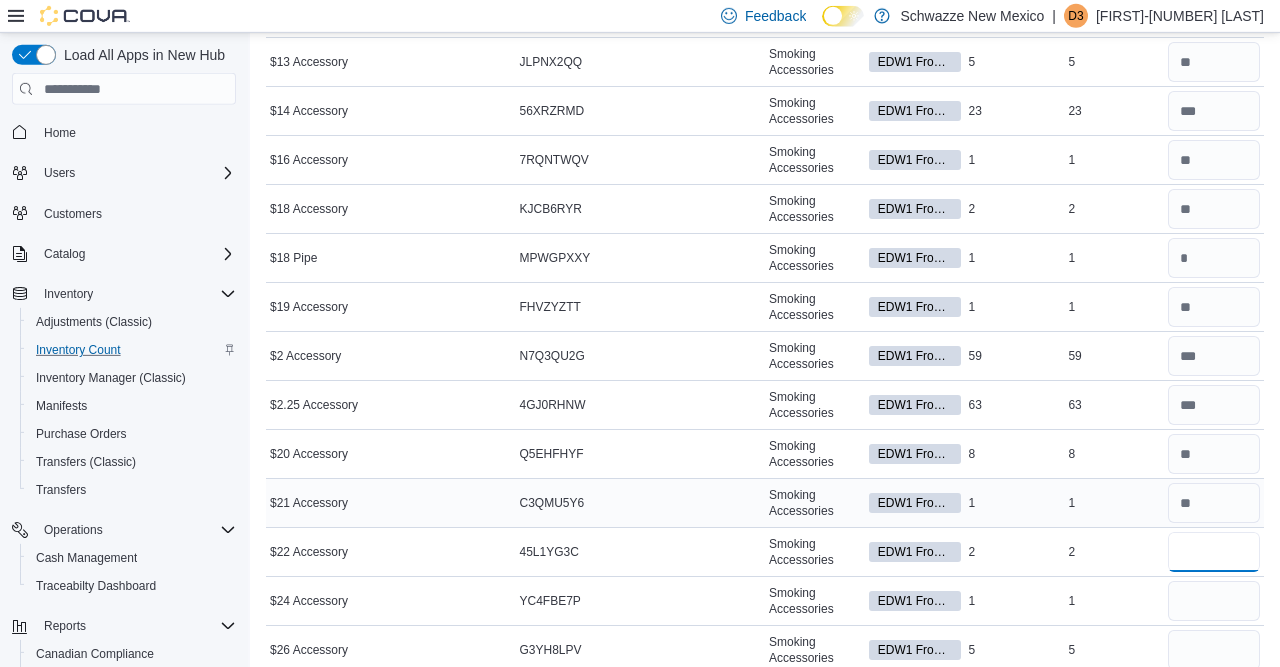 type on "*" 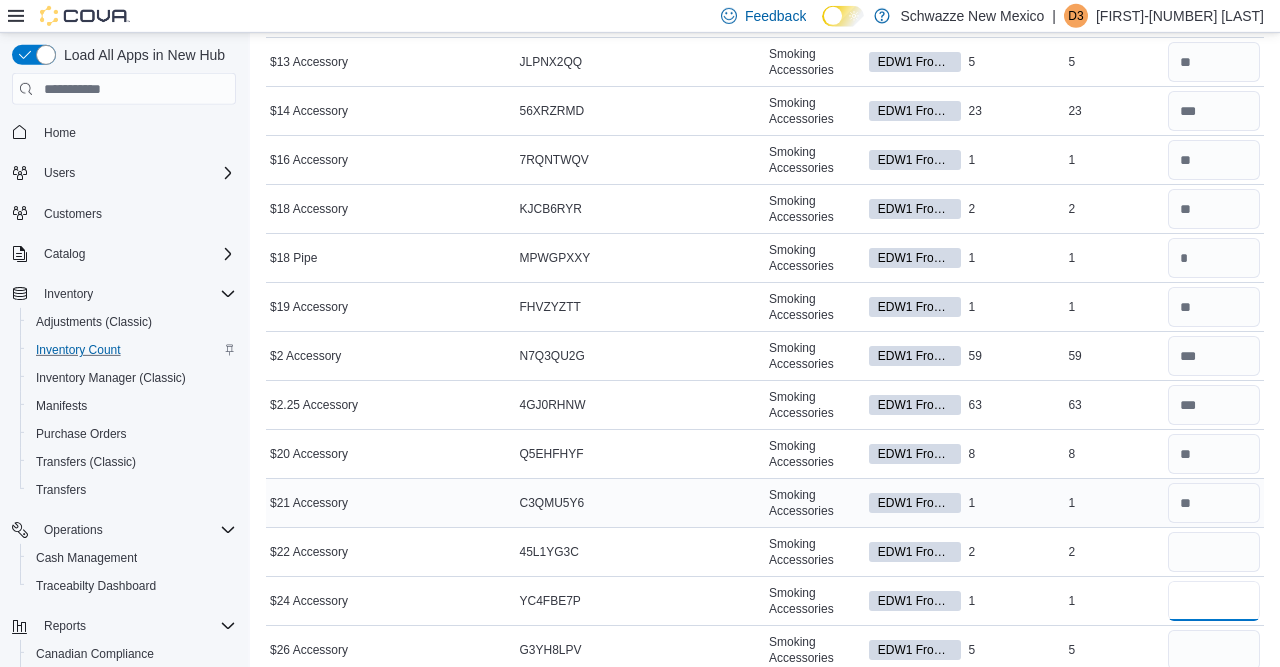 type 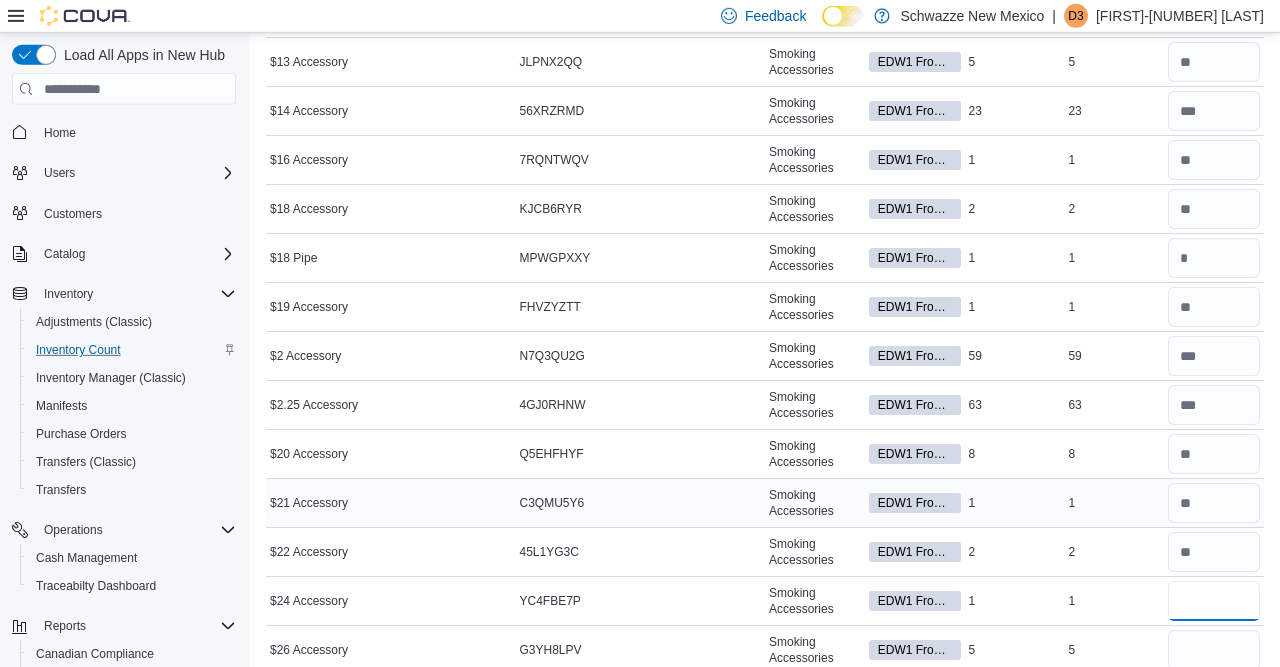 type on "*" 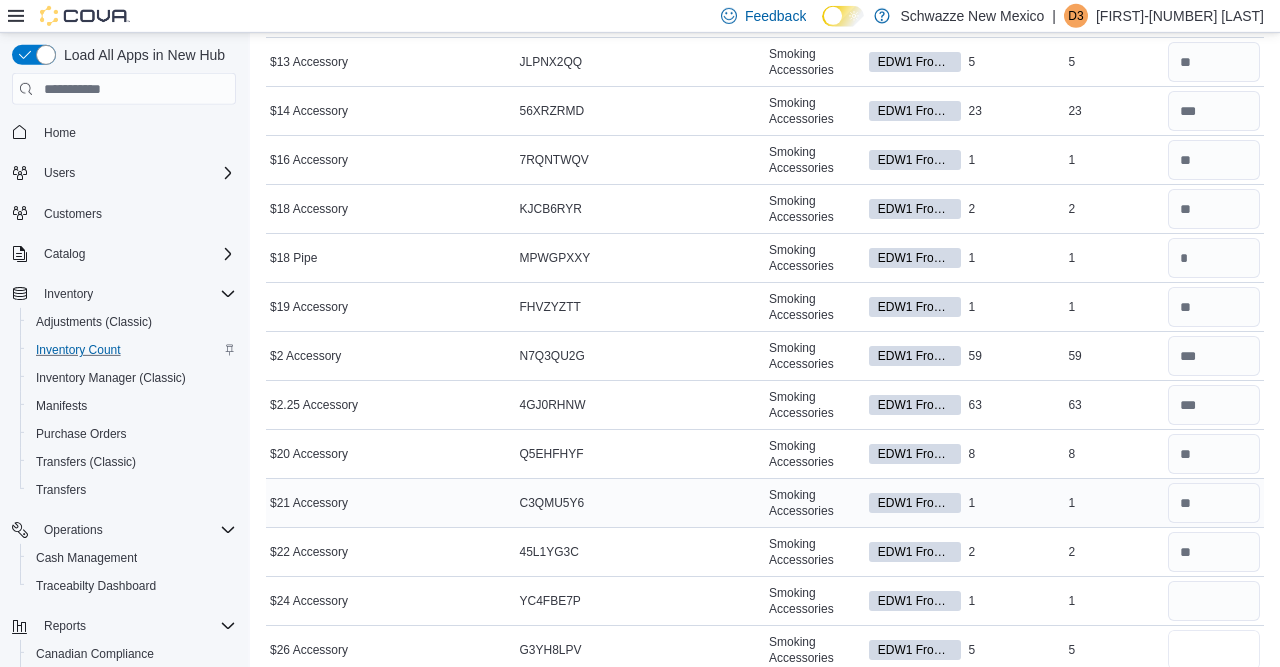 type 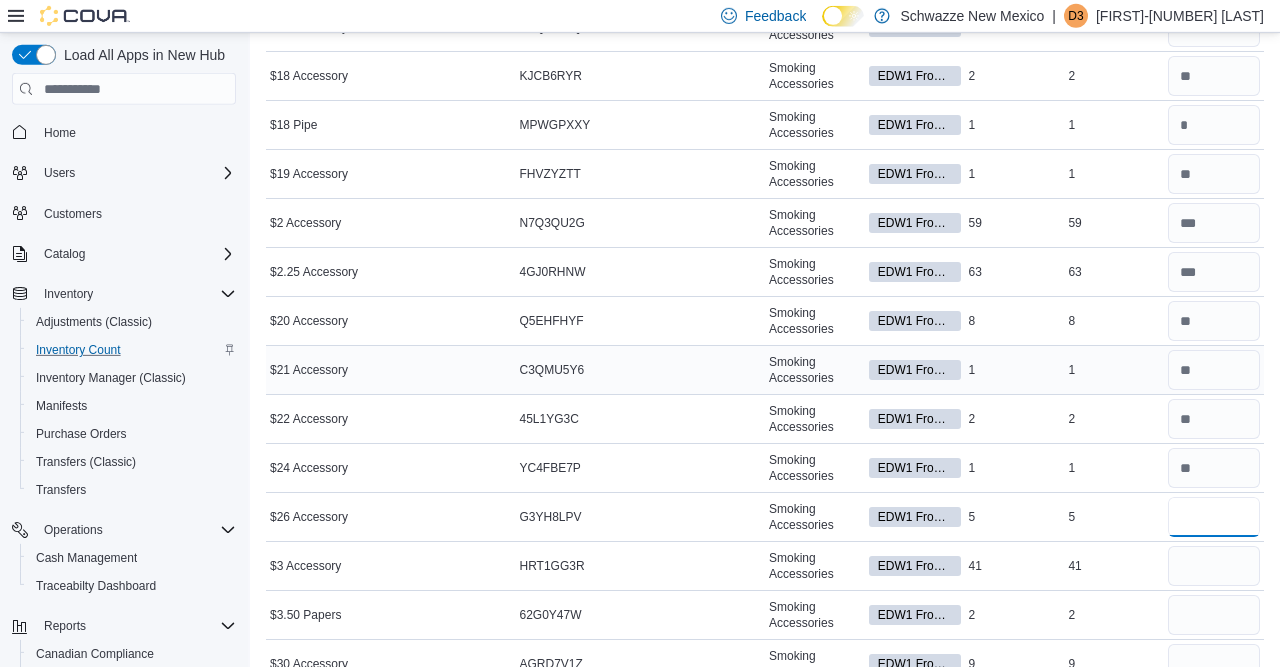 scroll, scrollTop: 767, scrollLeft: 0, axis: vertical 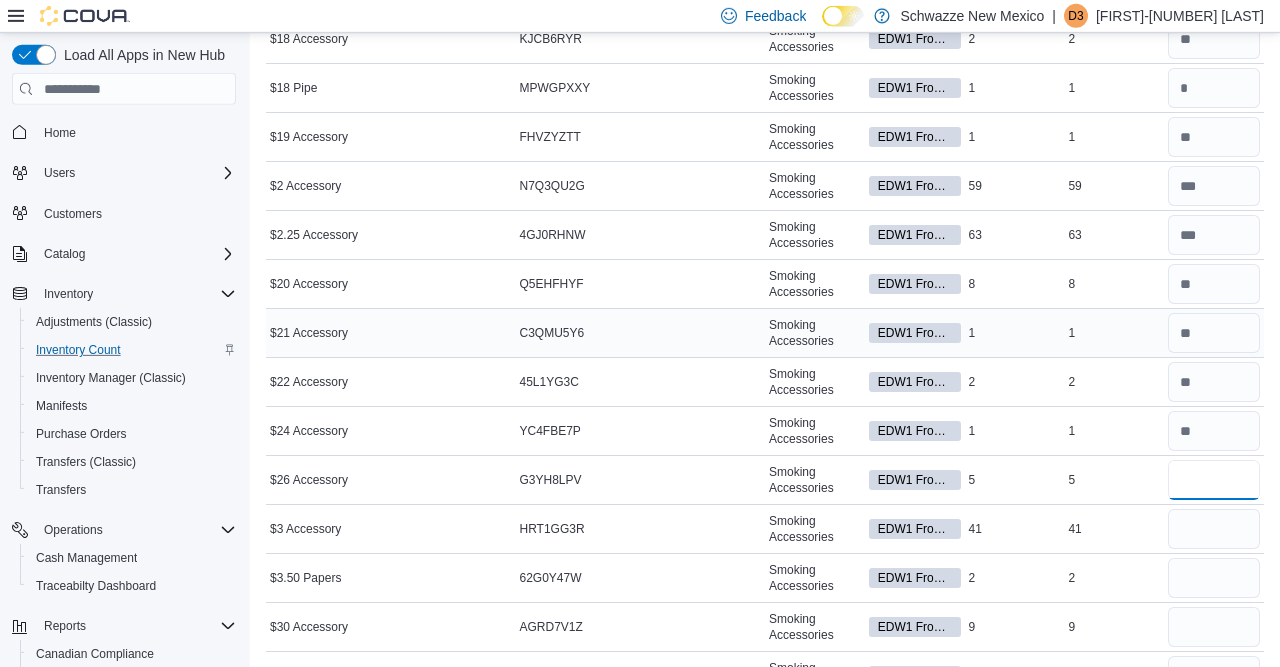 type on "*" 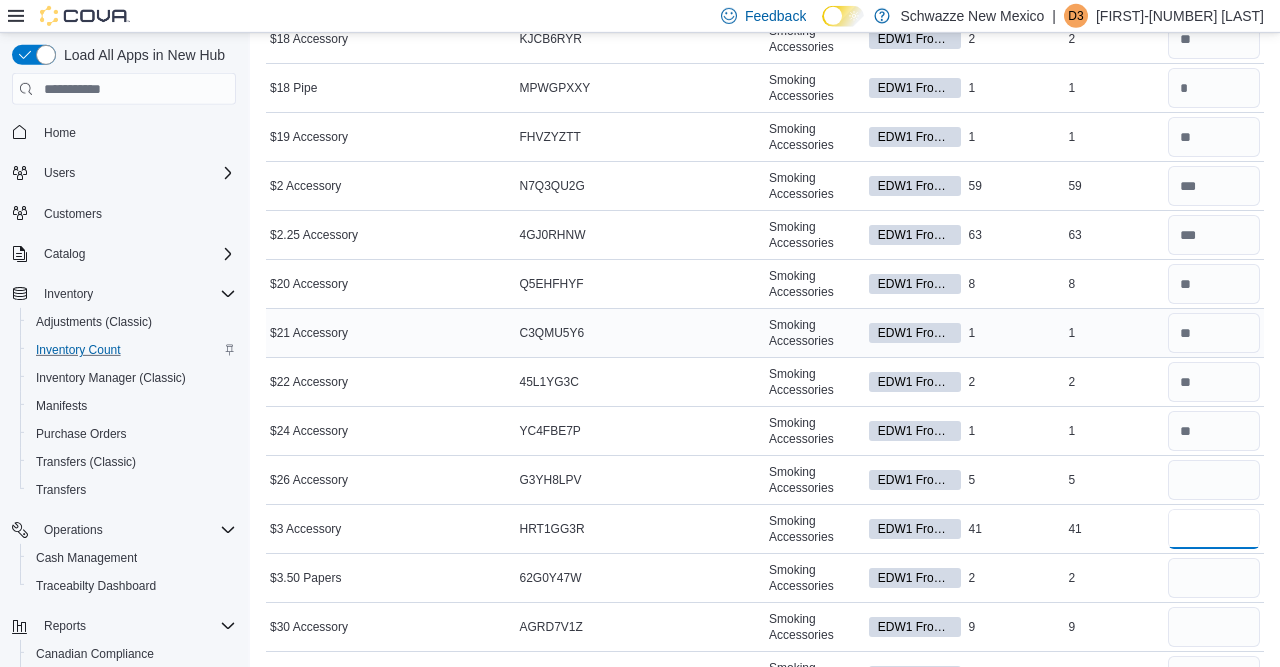 type 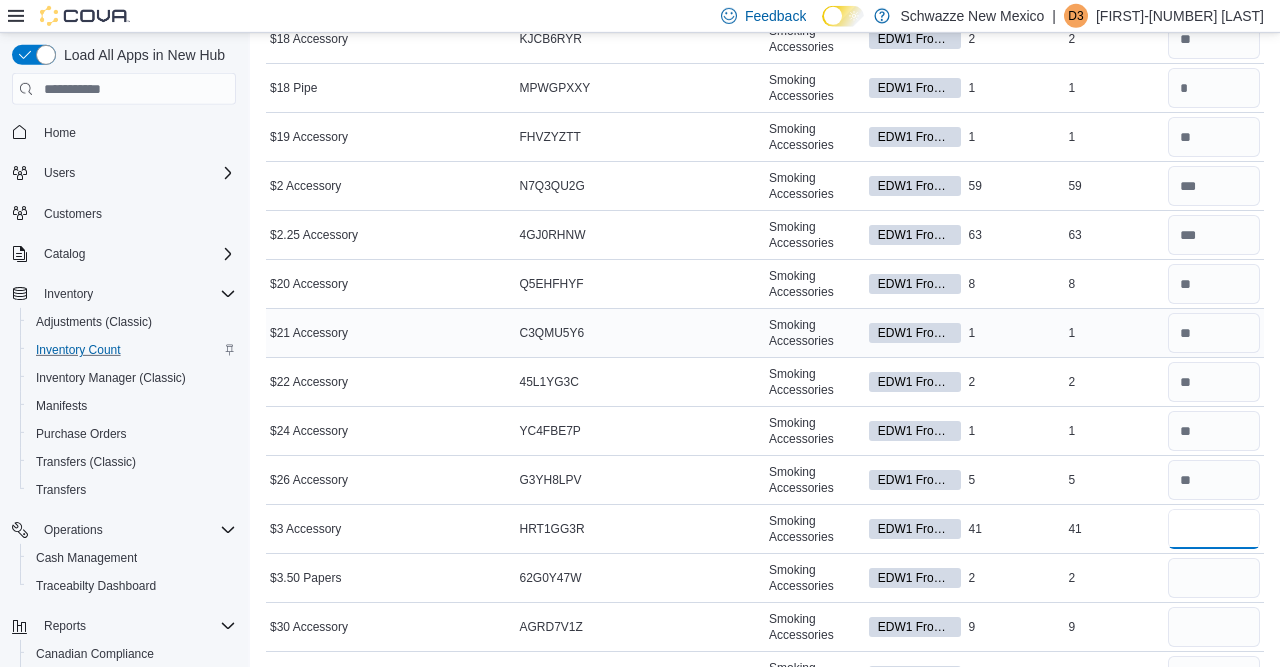 type on "**" 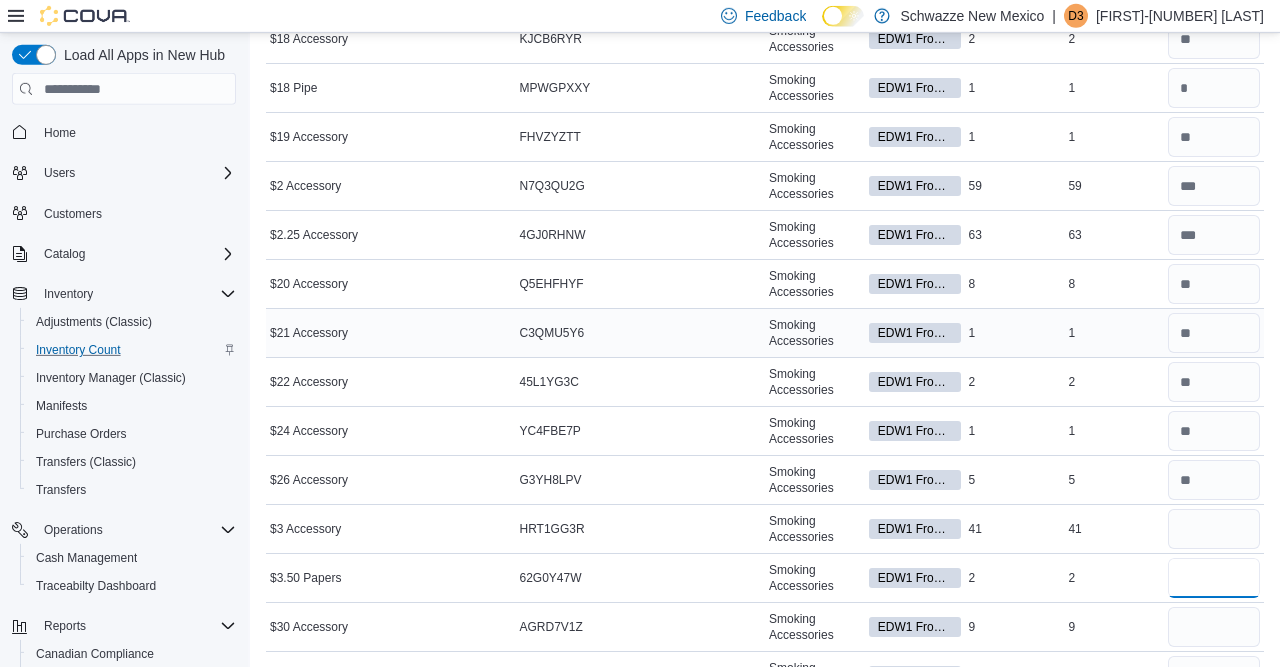 type 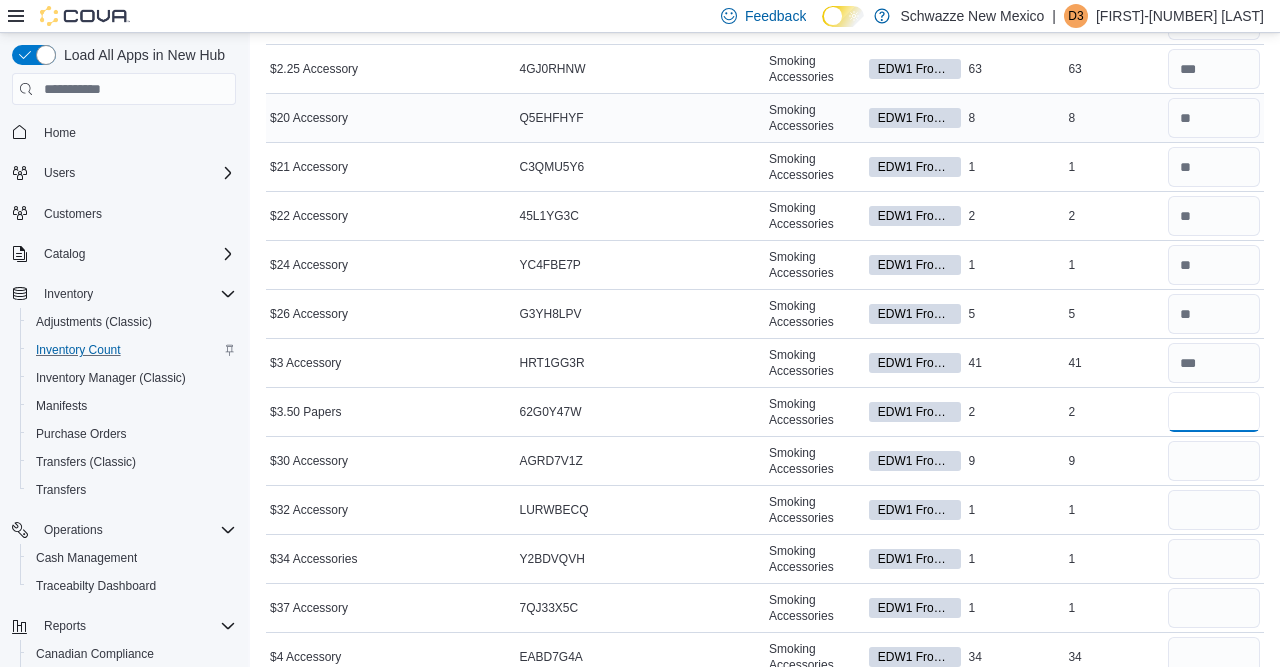 scroll, scrollTop: 935, scrollLeft: 0, axis: vertical 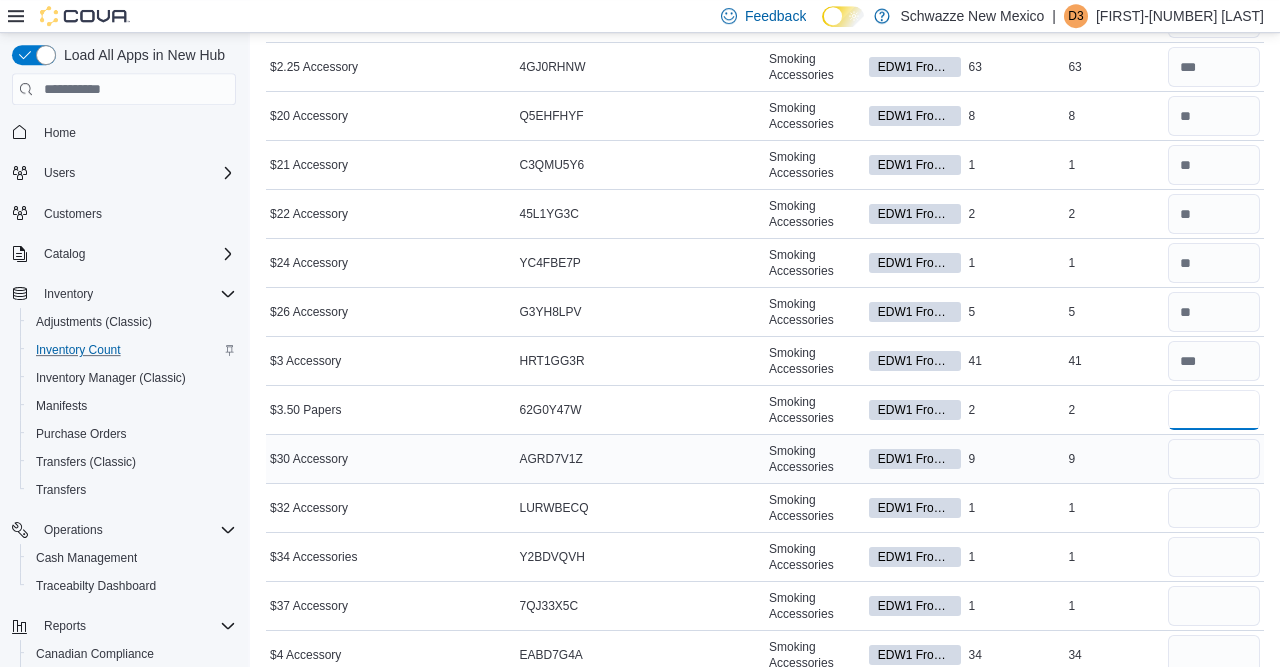 type on "*" 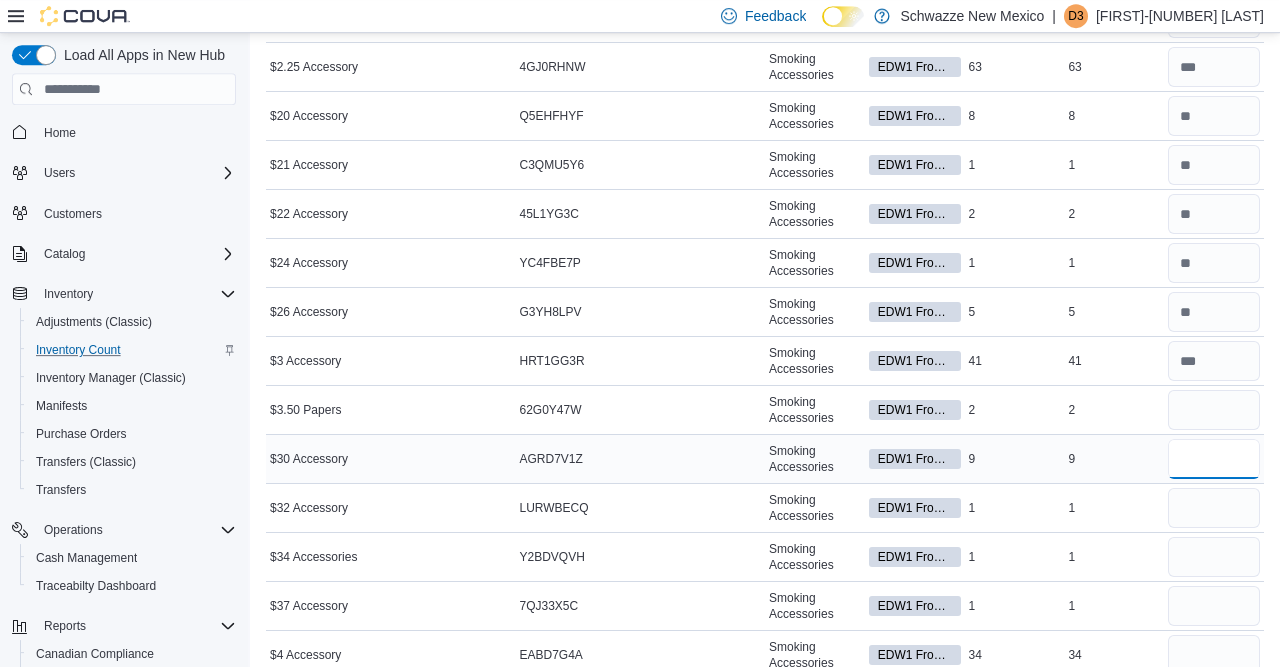 type 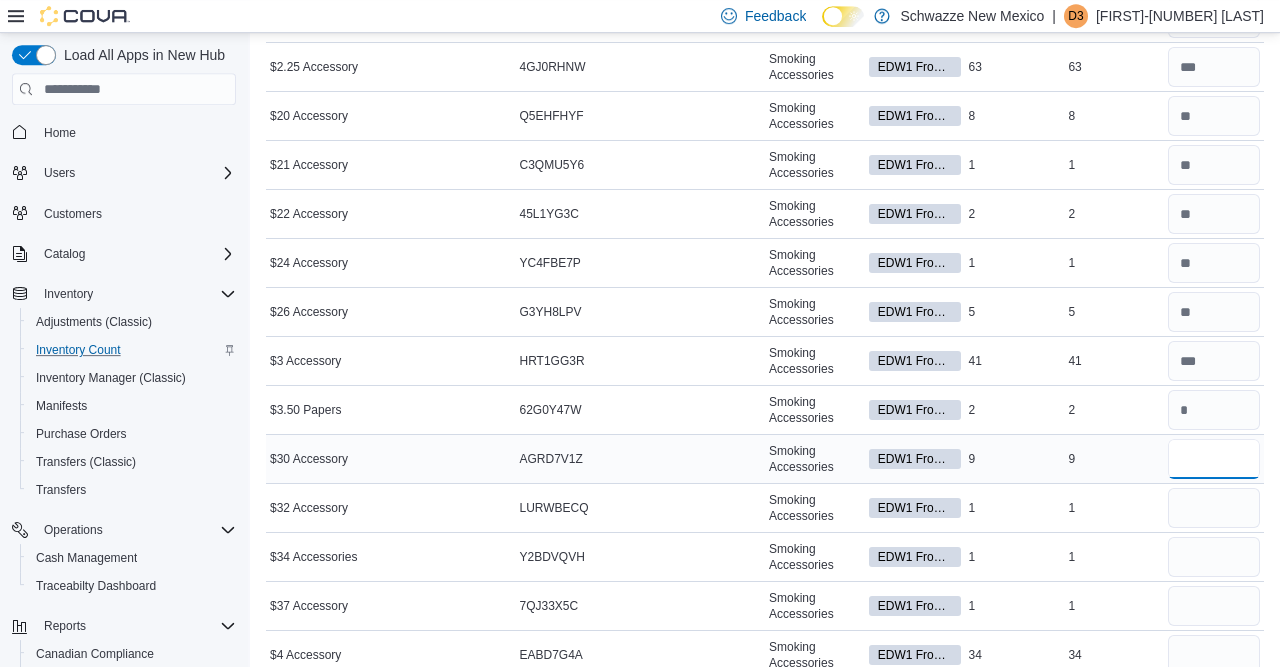 click at bounding box center [1214, 459] 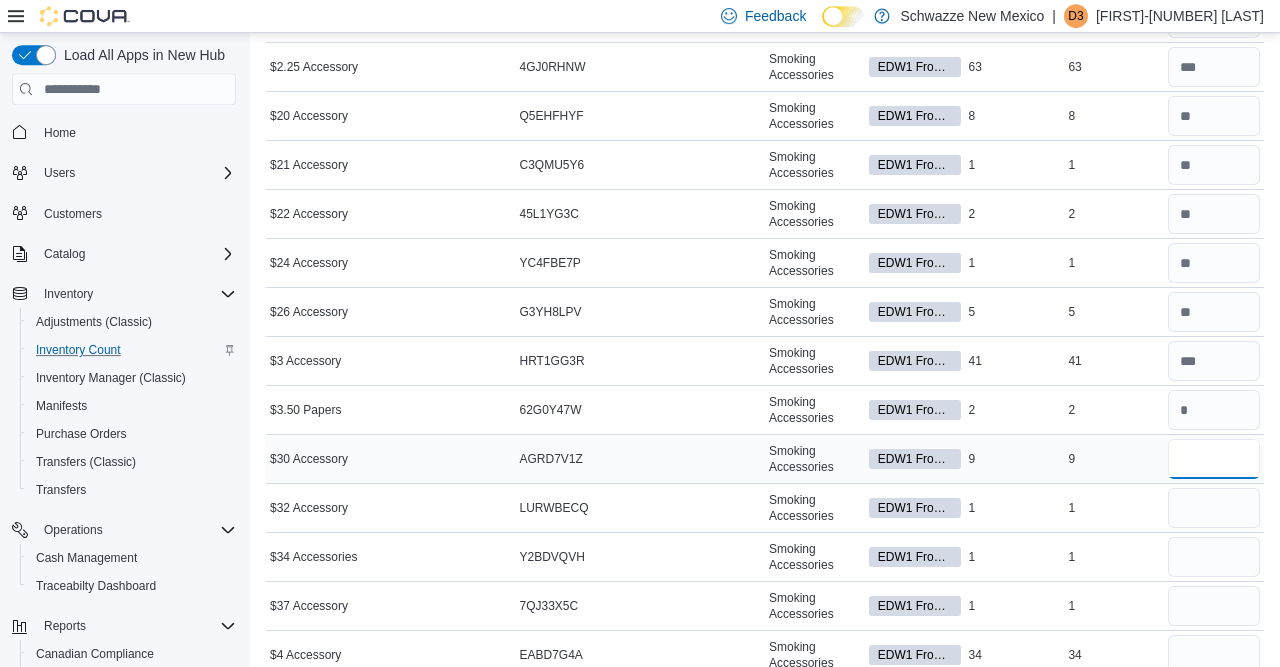 type on "*" 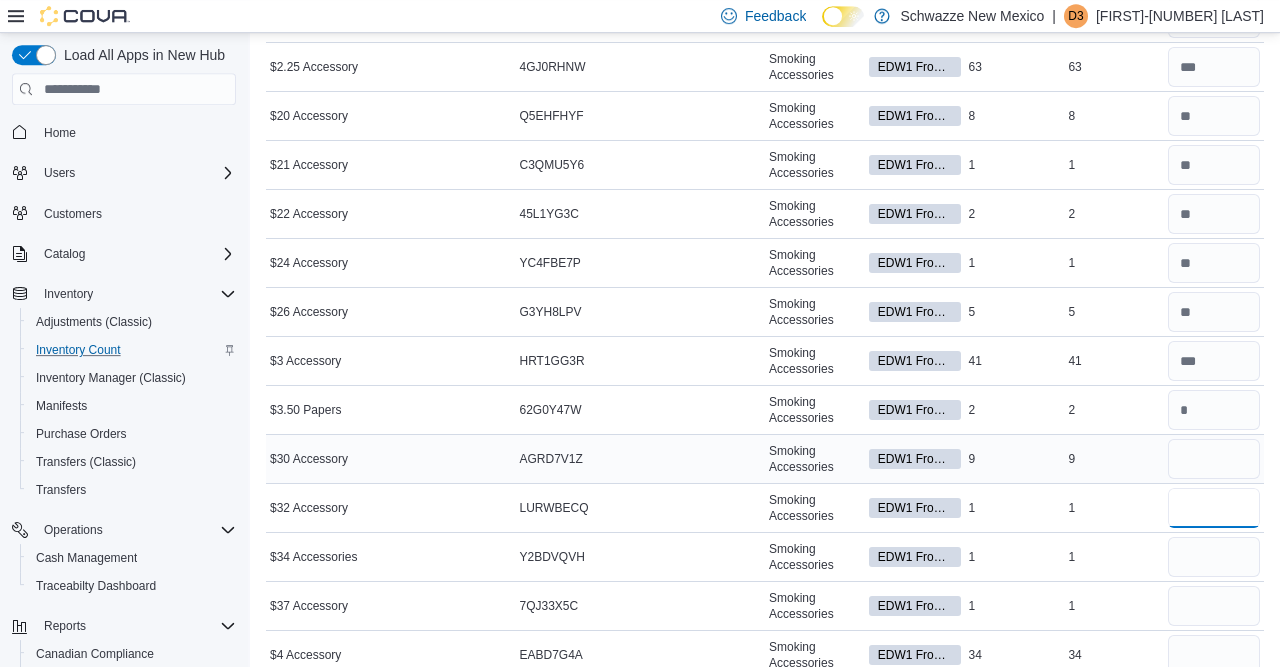 type 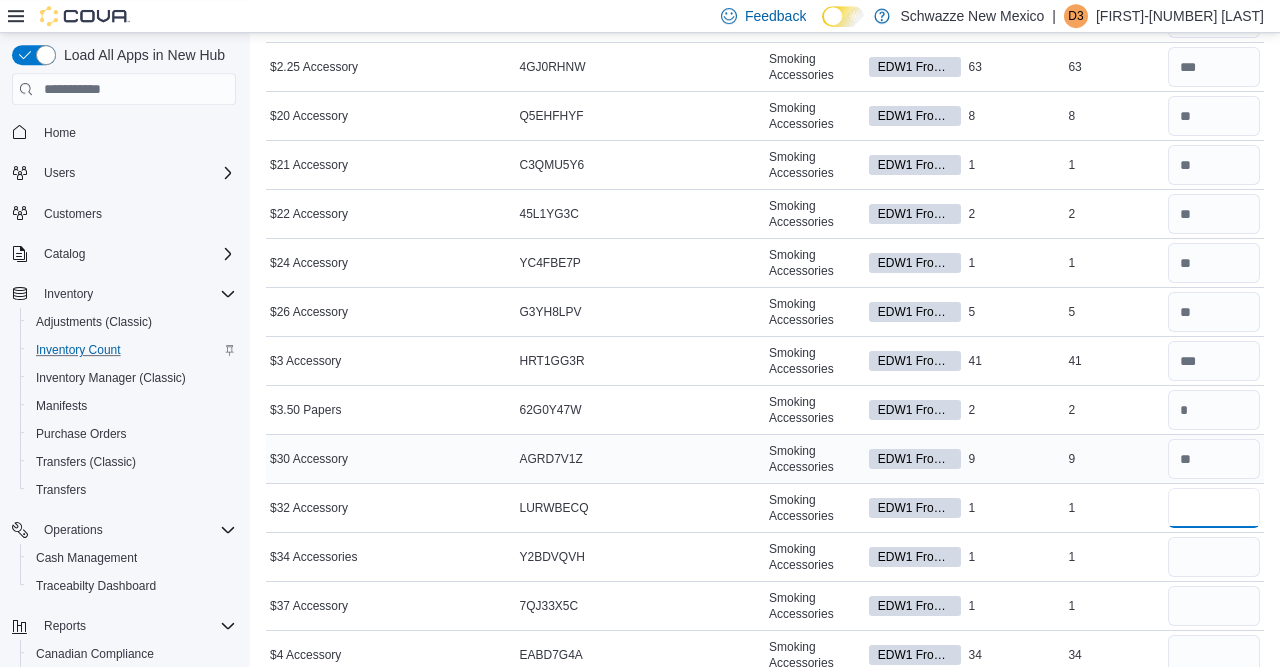 type on "*" 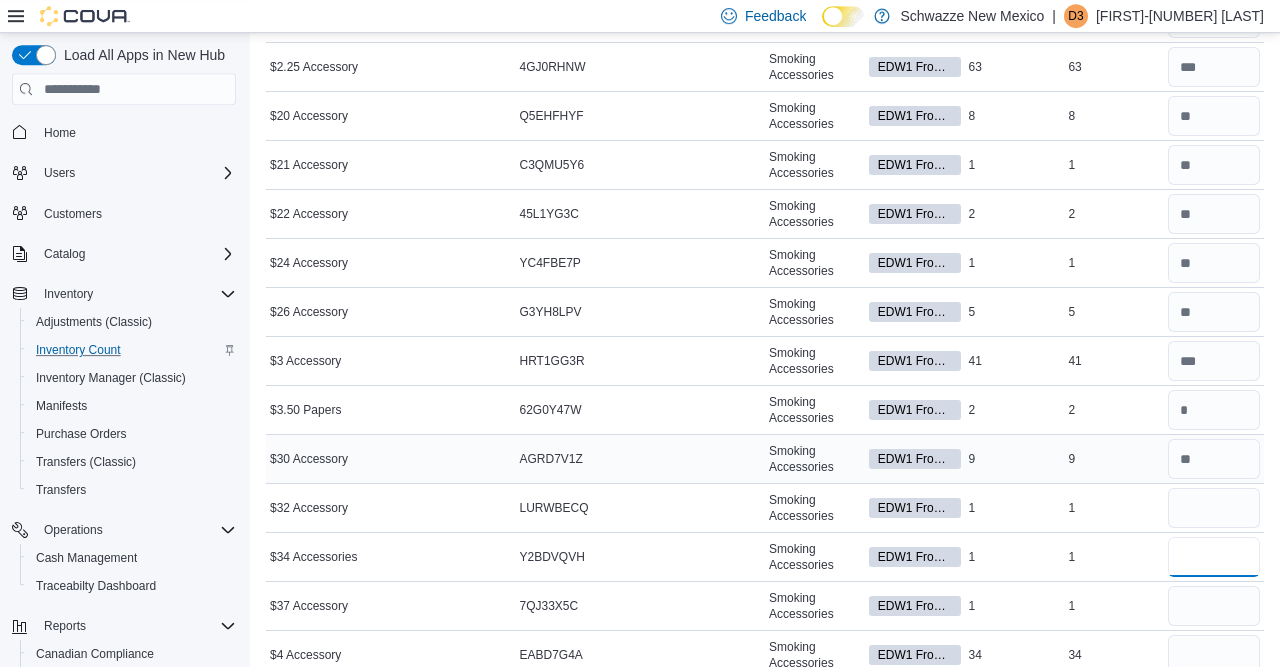 type 